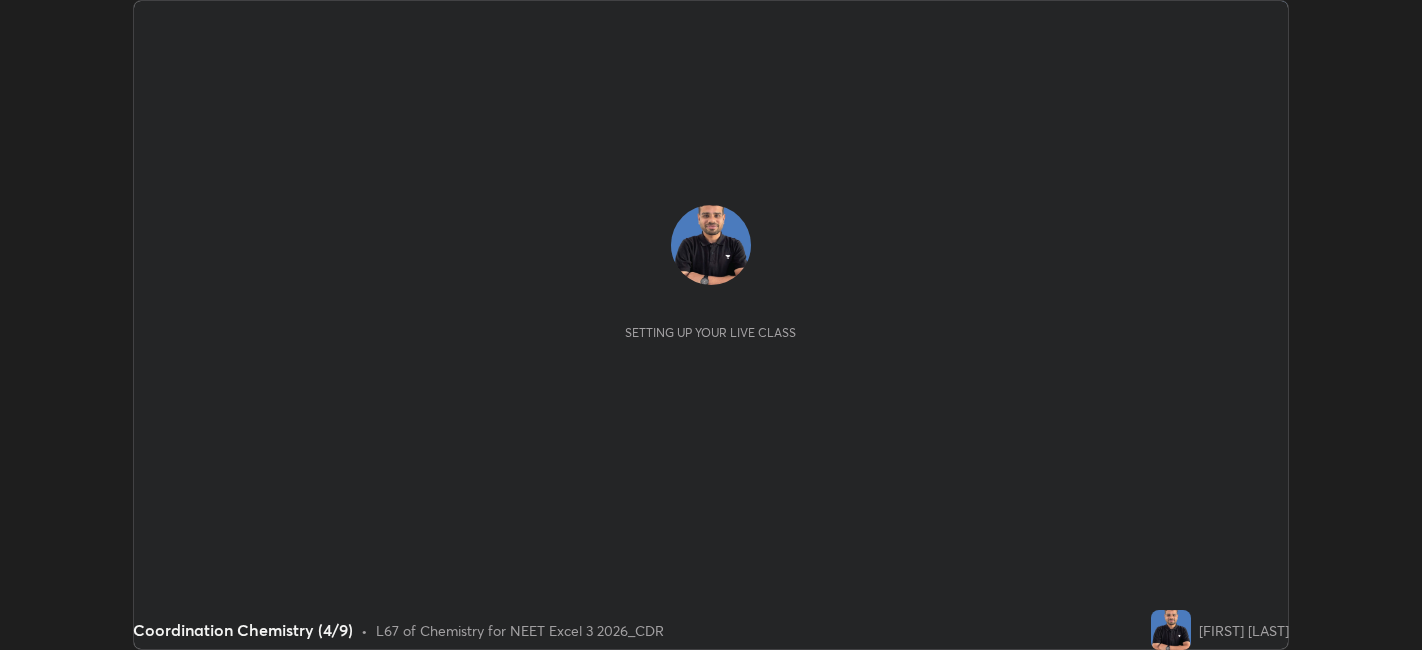 scroll, scrollTop: 0, scrollLeft: 0, axis: both 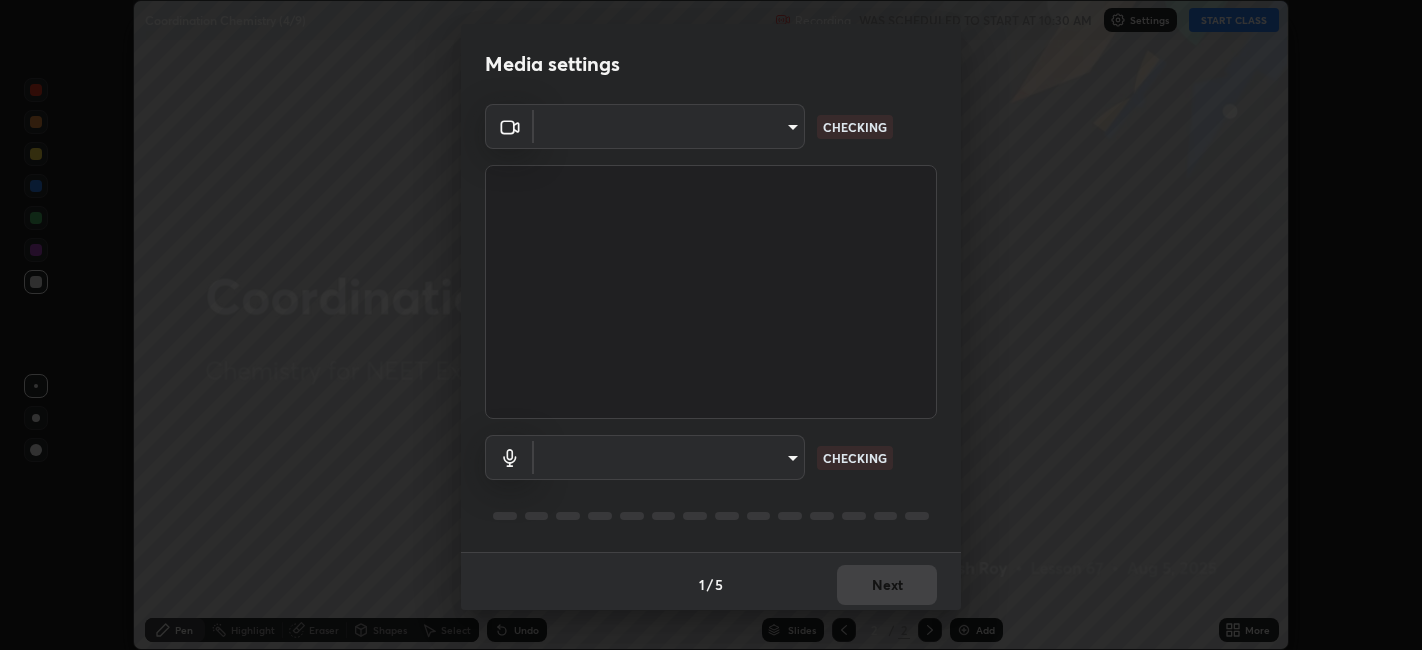 type on "052f9b30e05f62bb2e590cb50044ac96a00de3eab8a32c7a625fc31ec407be61" 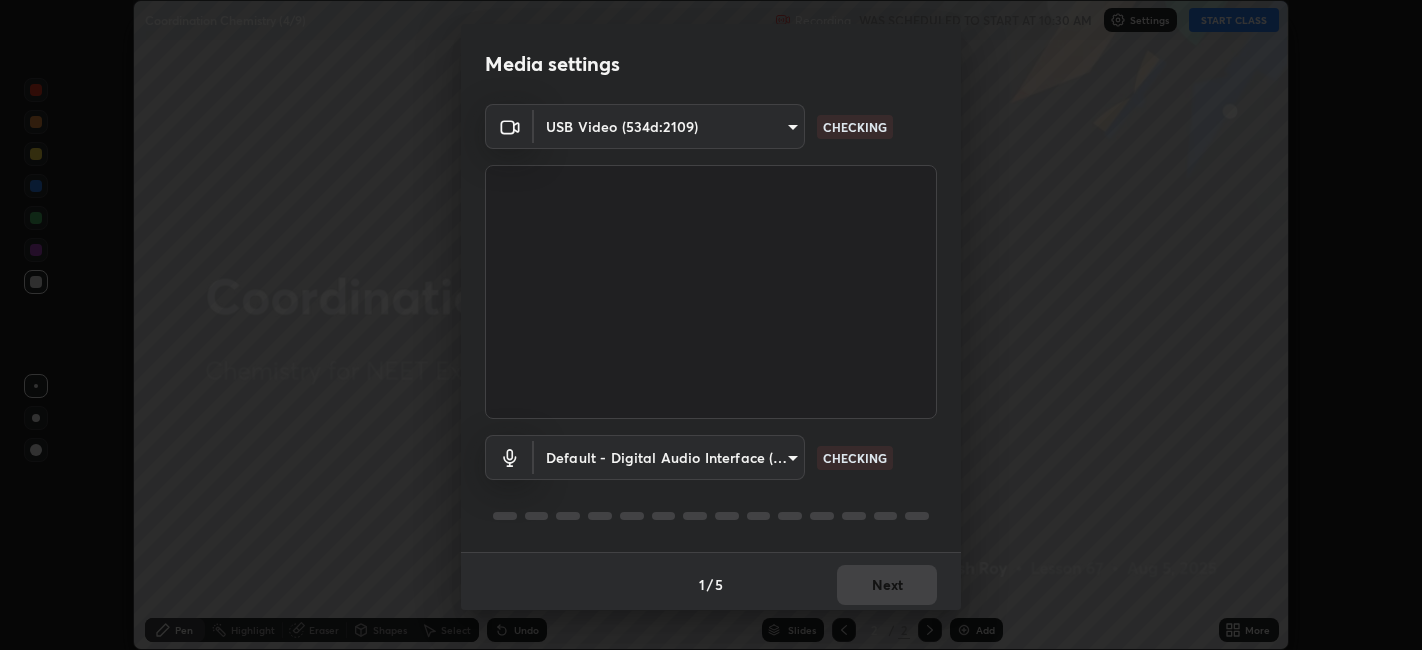 scroll, scrollTop: 5, scrollLeft: 0, axis: vertical 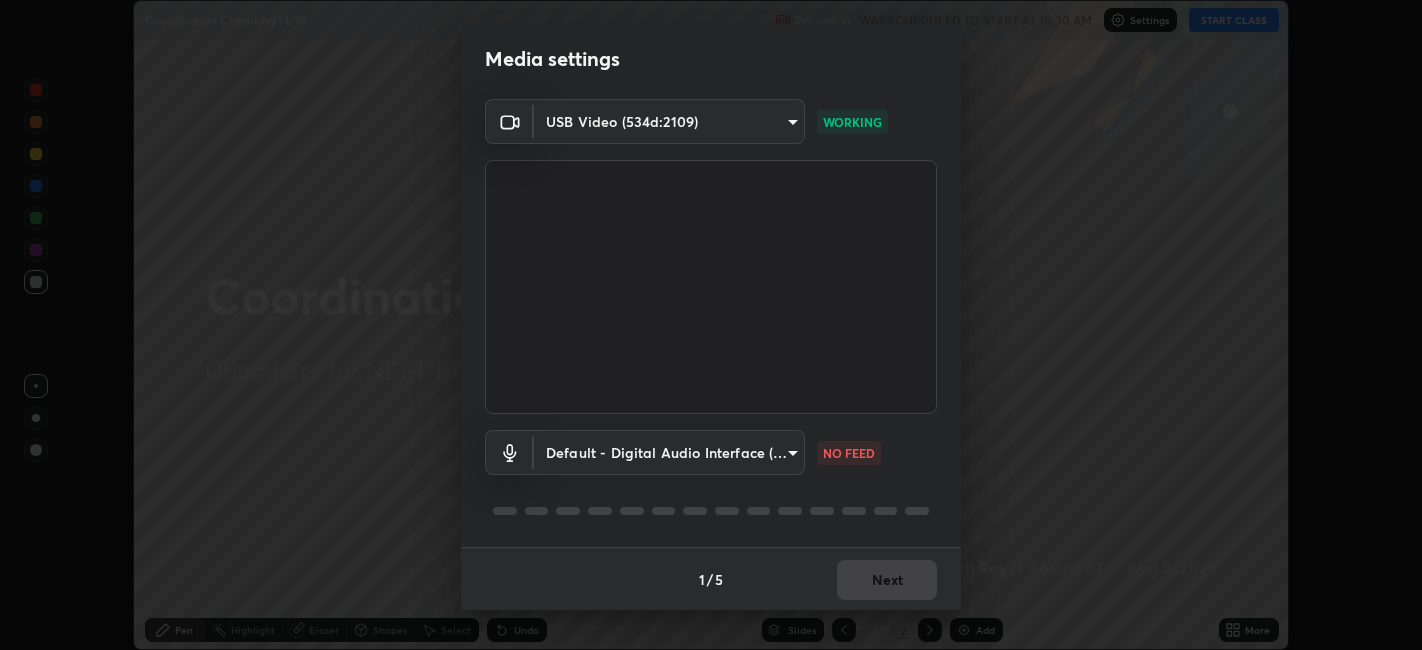 click on "Erase all Coordination Chemistry (4/9) Recording WAS SCHEDULED TO START AT  10:30 AM Settings START CLASS Setting up your live class Coordination Chemistry (4/9) • L67 of Chemistry for NEET Excel 3 2026_CDR [FIRST] [LAST] Pen Highlight Eraser Shapes Select Undo Slides 2 / 2 Add More No doubts shared Encourage your learners to ask a doubt for better clarity Report an issue Reason for reporting Buffering Chat not working Audio - Video sync issue Educator video quality low ​ Attach an image Report Media settings USB Video (534d:2109) 052f9b30e05f62bb2e590cb50044ac96a00de3eab8a32c7a625fc31ec407be61 WORKING Default - Digital Audio Interface (USB Digital Audio) default NO FEED 1 / 5 Next" at bounding box center (711, 325) 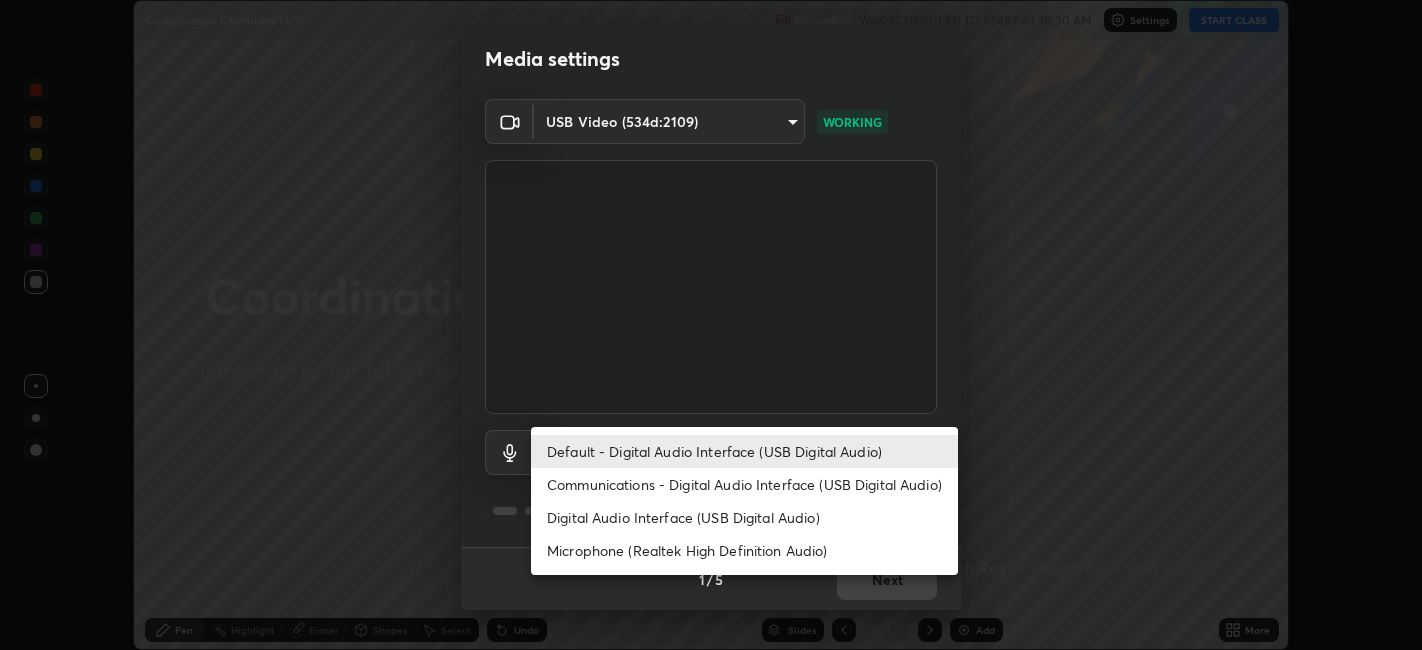 click on "Communications - Digital Audio Interface (USB Digital Audio)" at bounding box center [744, 484] 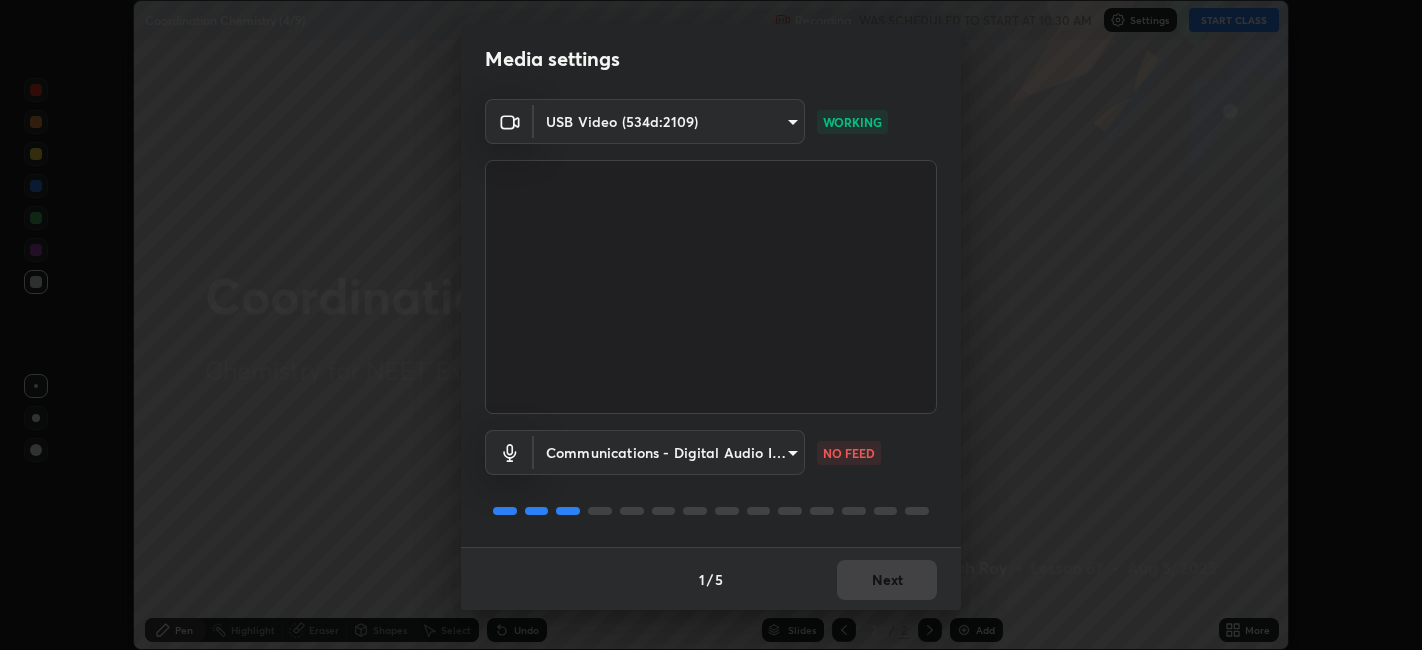 click on "Erase all Coordination Chemistry (4/9) Recording WAS SCHEDULED TO START AT  10:30 AM Settings START CLASS Setting up your live class Coordination Chemistry (4/9) • L67 of Chemistry for NEET Excel 3 2026_CDR [FIRST] [LAST] Pen Highlight Eraser Shapes Select Undo Slides 2 / 2 Add More No doubts shared Encourage your learners to ask a doubt for better clarity Report an issue Reason for reporting Buffering Chat not working Audio - Video sync issue Educator video quality low ​ Attach an image Report Media settings USB Video (534d:2109) 052f9b30e05f62bb2e590cb50044ac96a00de3eab8a32c7a625fc31ec407be61 WORKING Communications - Digital Audio Interface (USB Digital Audio) communications NO FEED 1 / 5 Next" at bounding box center [711, 325] 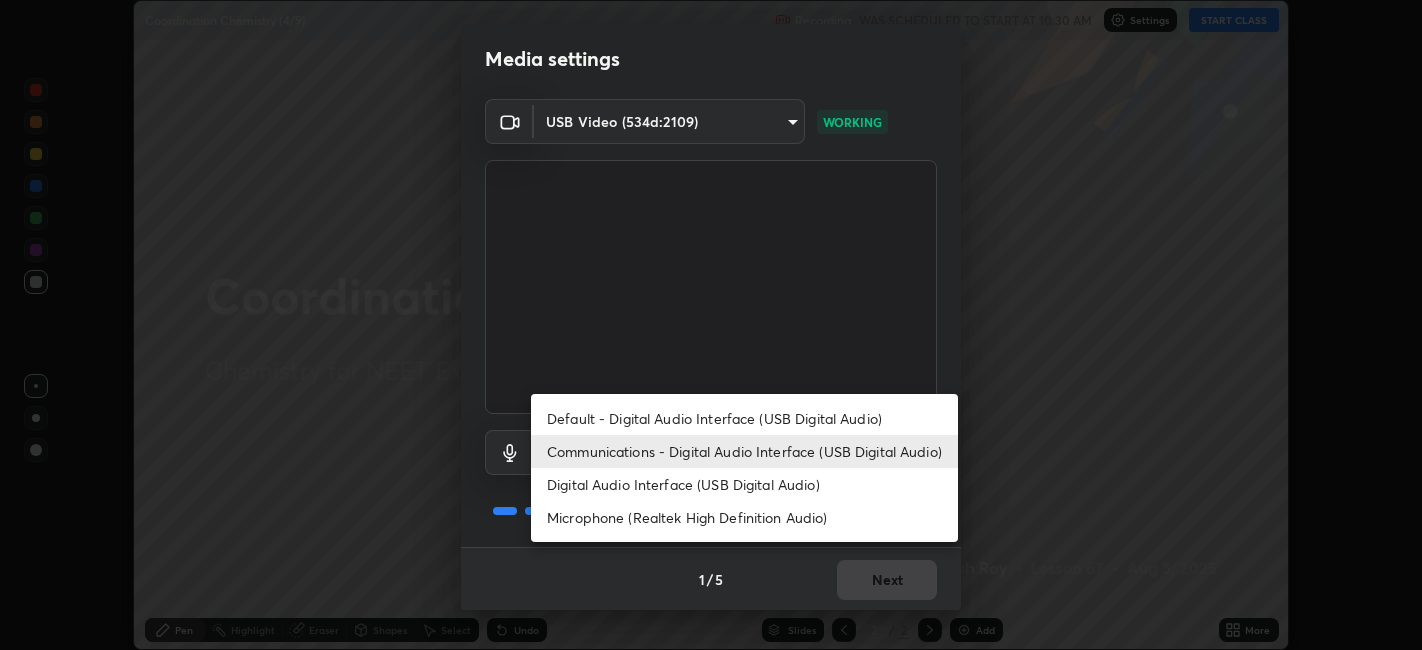click on "Default - Digital Audio Interface (USB Digital Audio)" at bounding box center (744, 418) 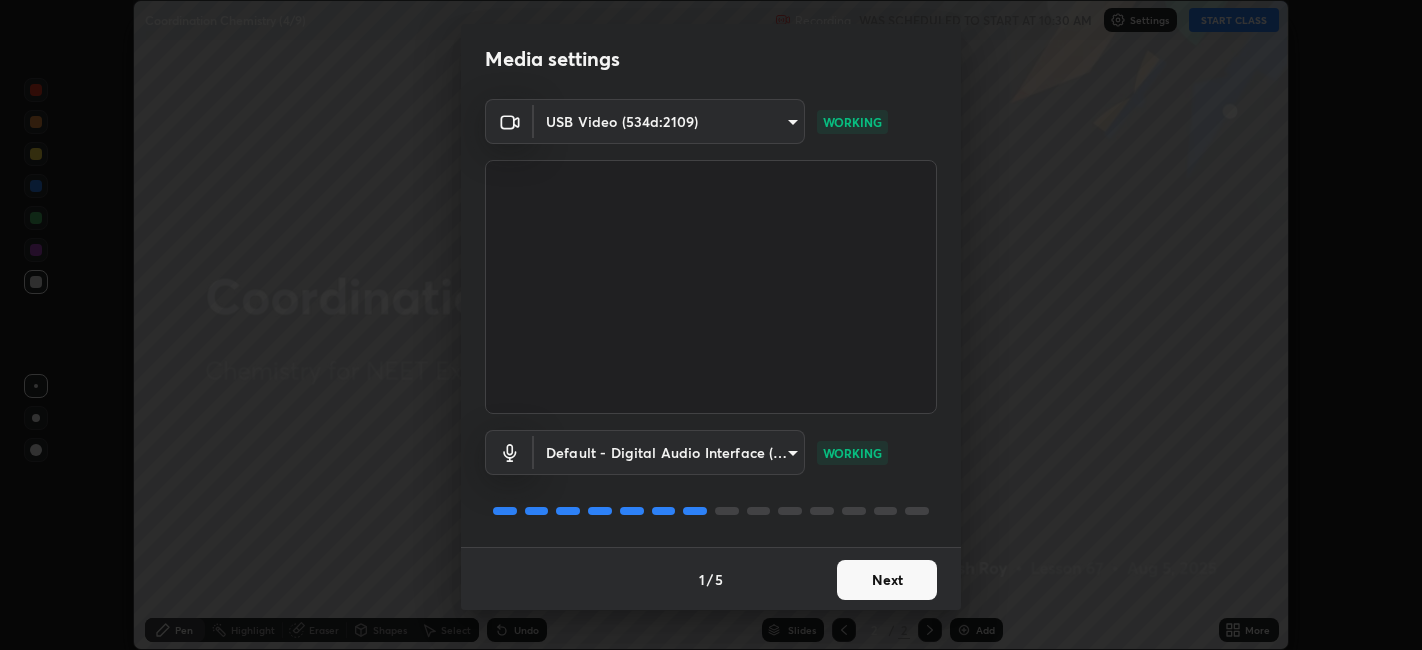 click on "Next" at bounding box center (887, 580) 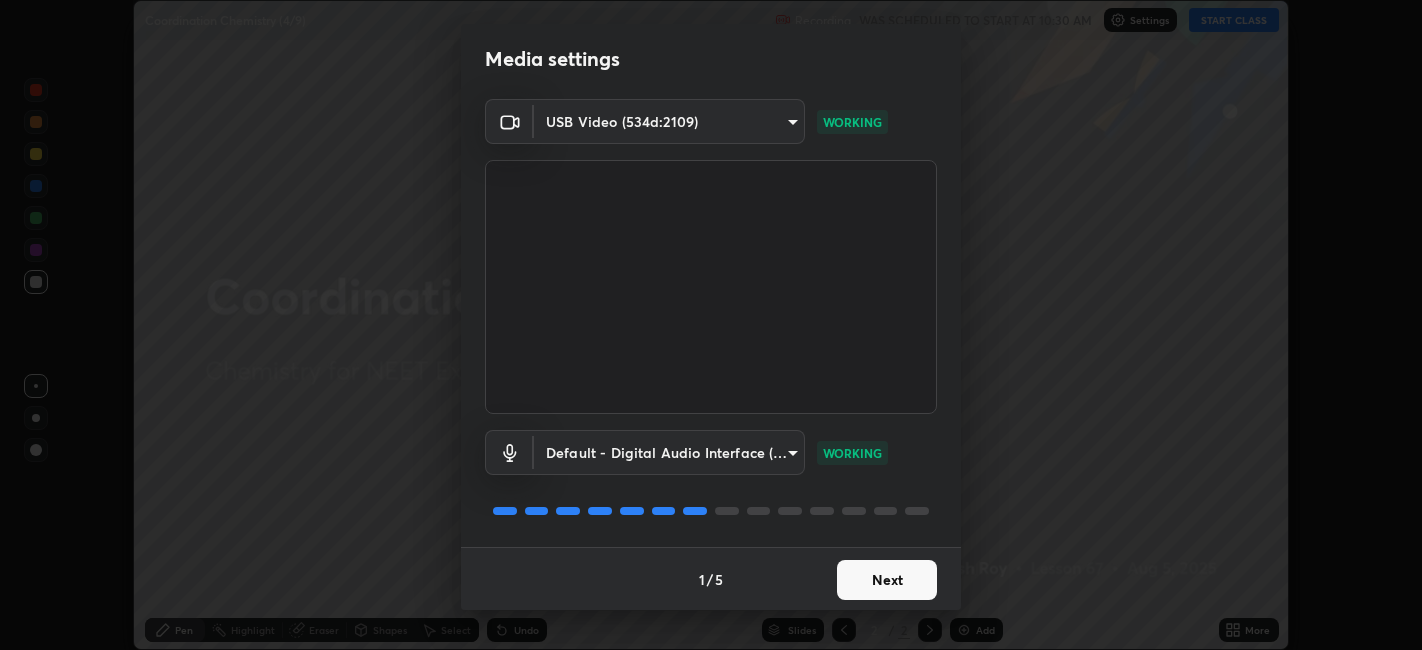 scroll, scrollTop: 0, scrollLeft: 0, axis: both 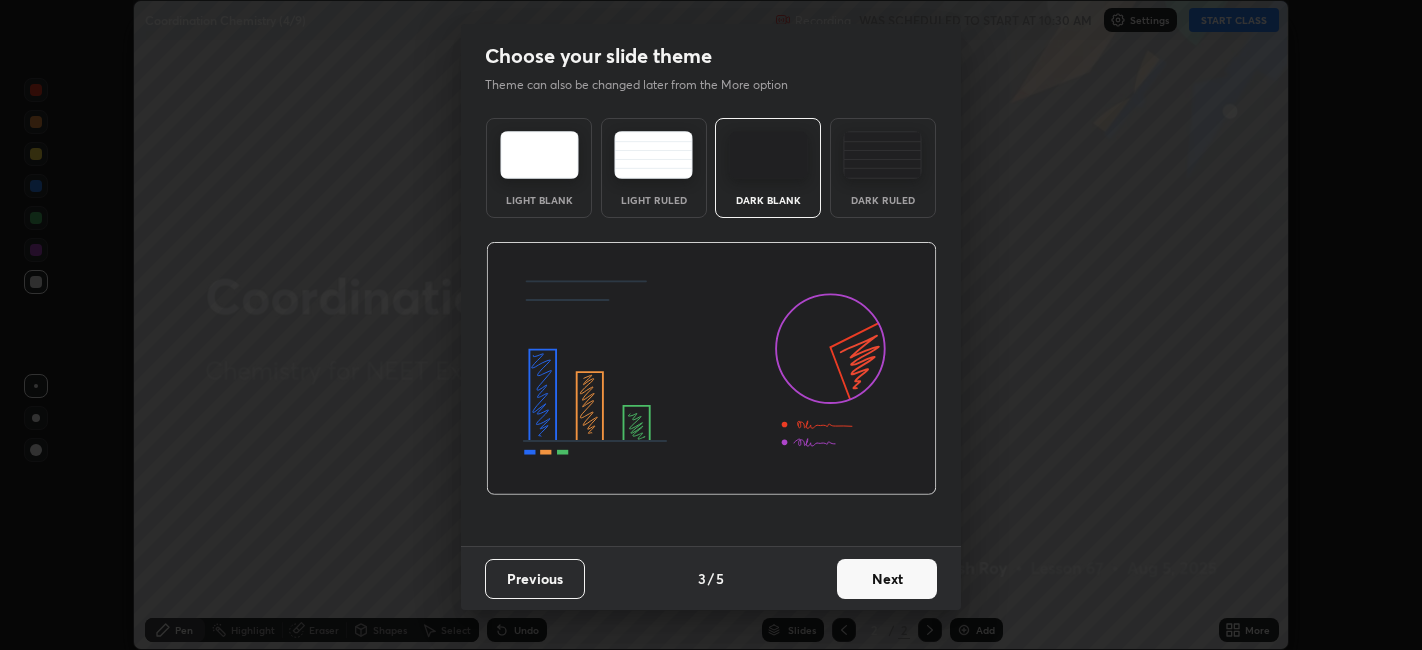 click on "Next" at bounding box center [887, 579] 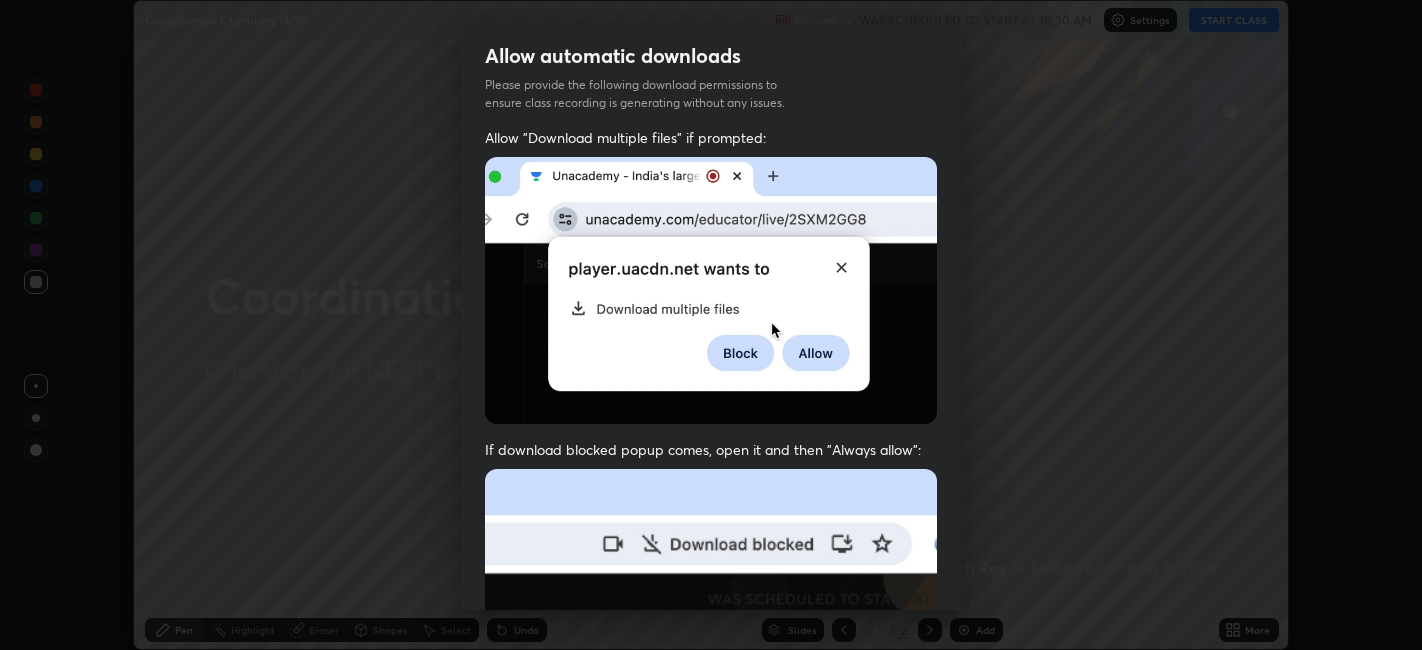 click at bounding box center [711, 687] 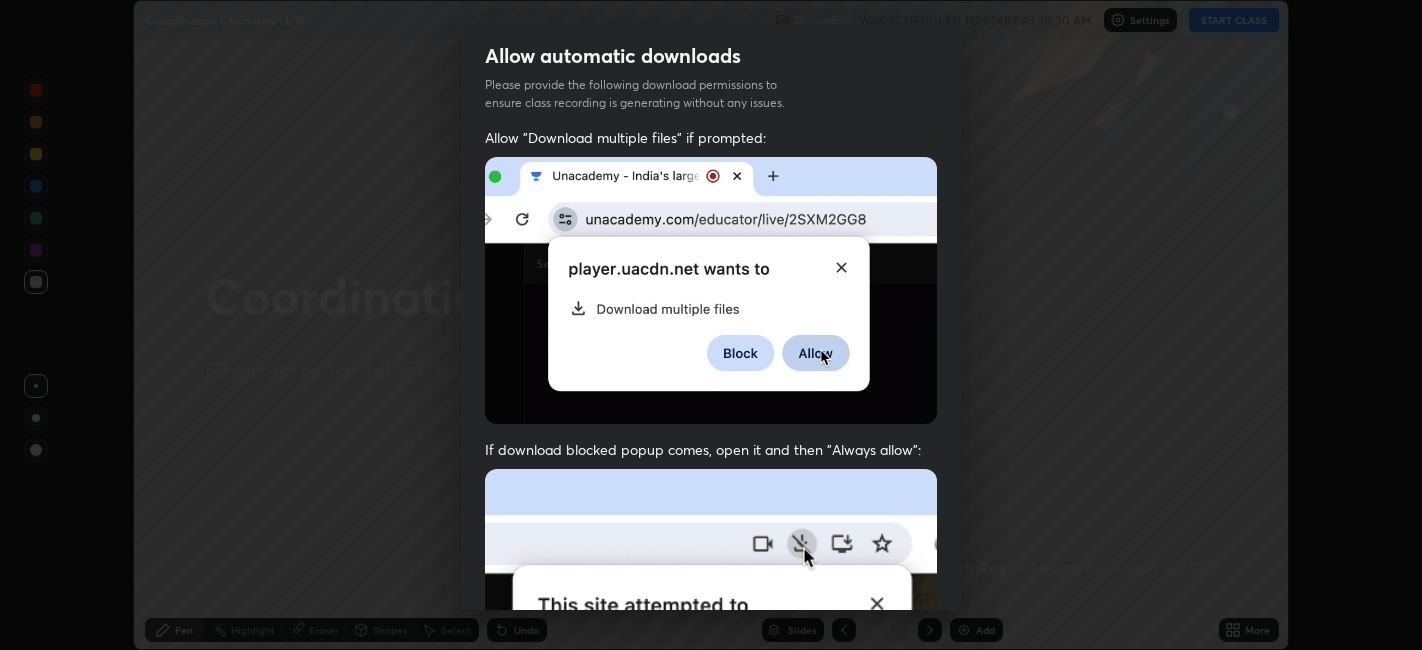click at bounding box center (711, 687) 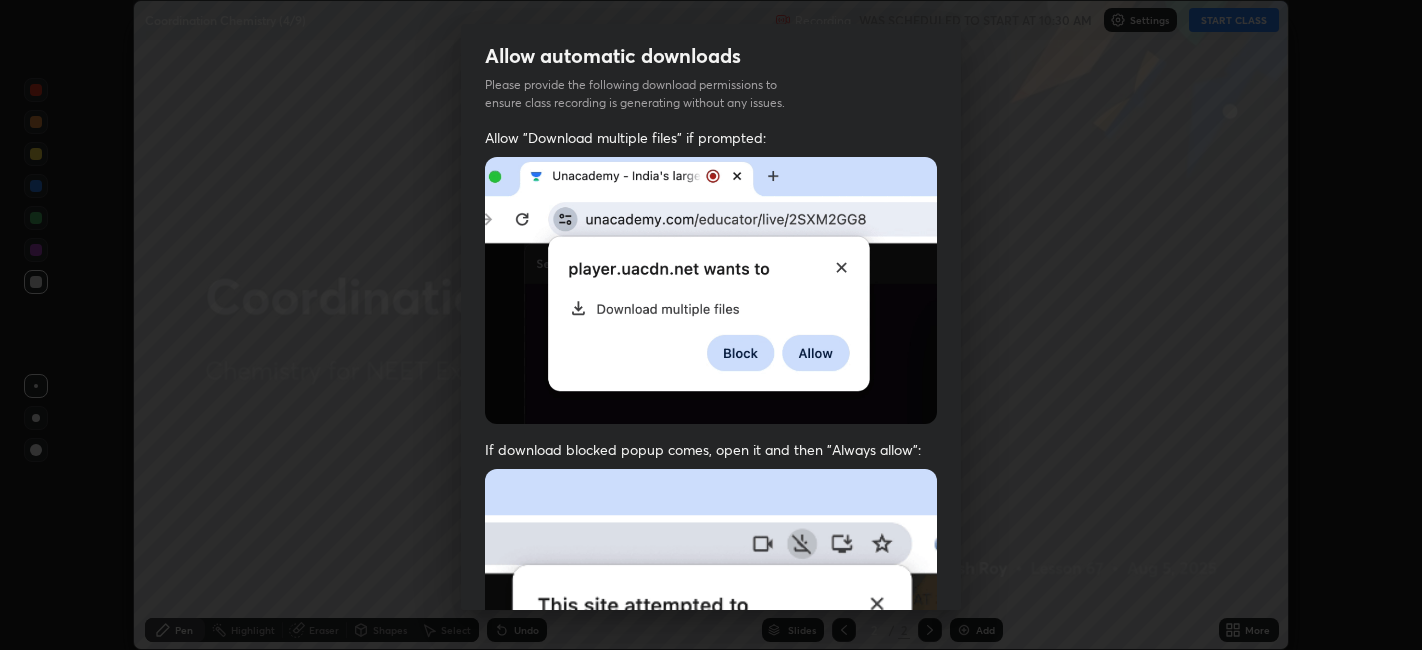 click at bounding box center [711, 687] 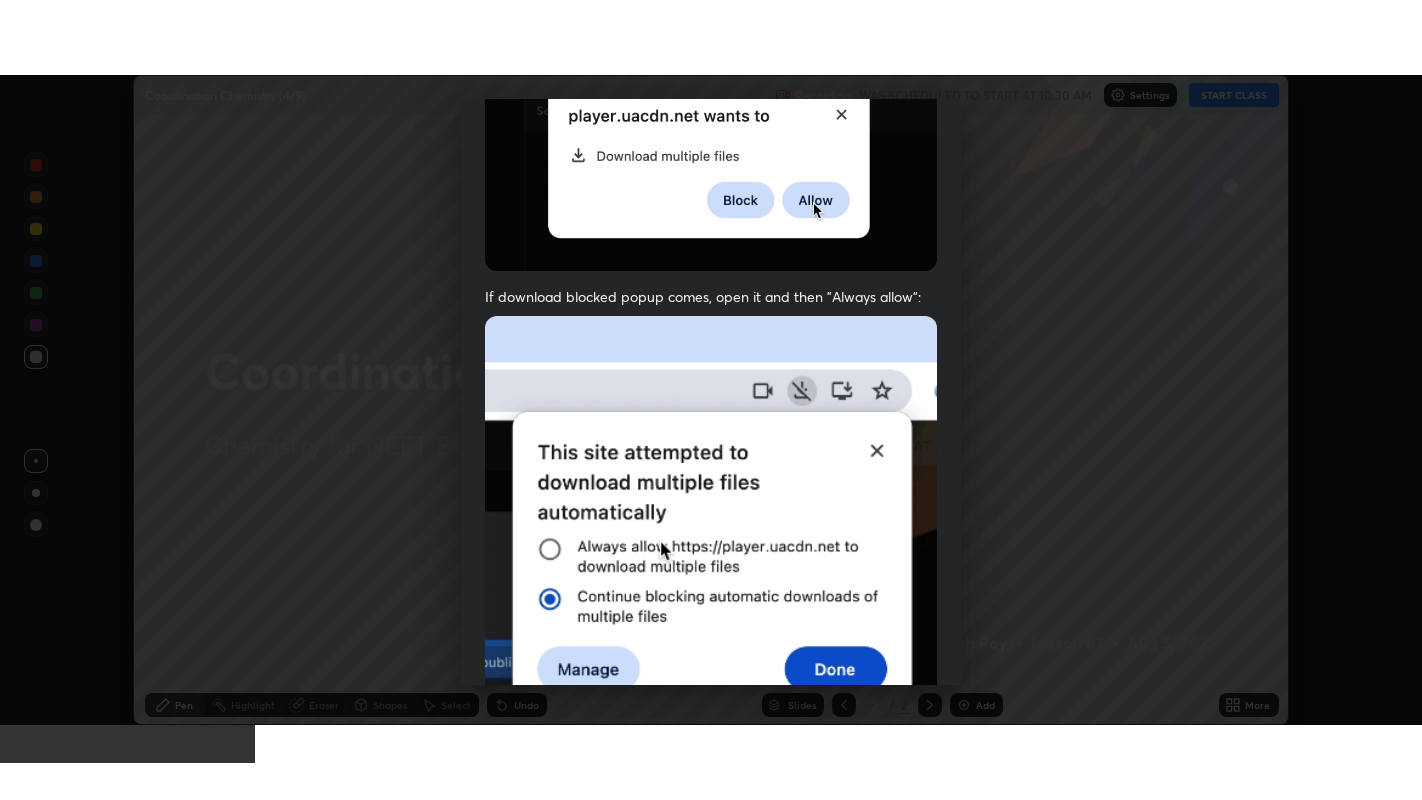 scroll, scrollTop: 413, scrollLeft: 0, axis: vertical 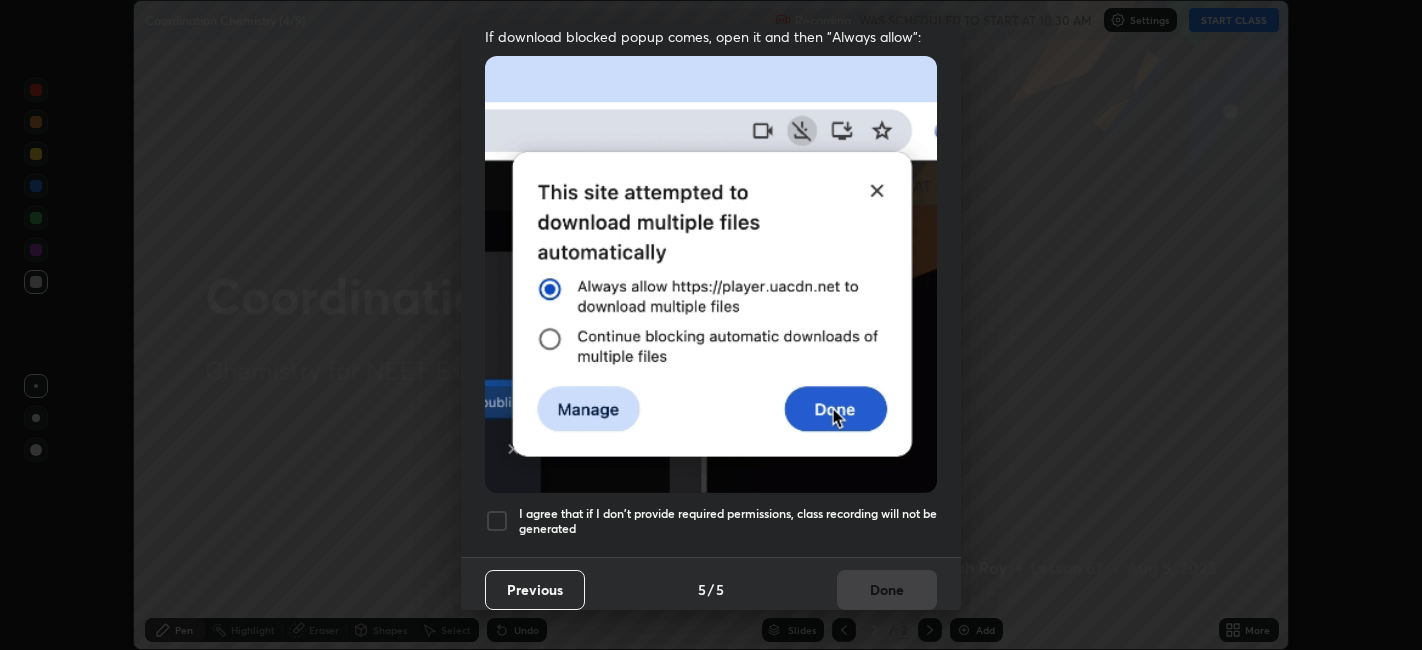 click at bounding box center [497, 521] 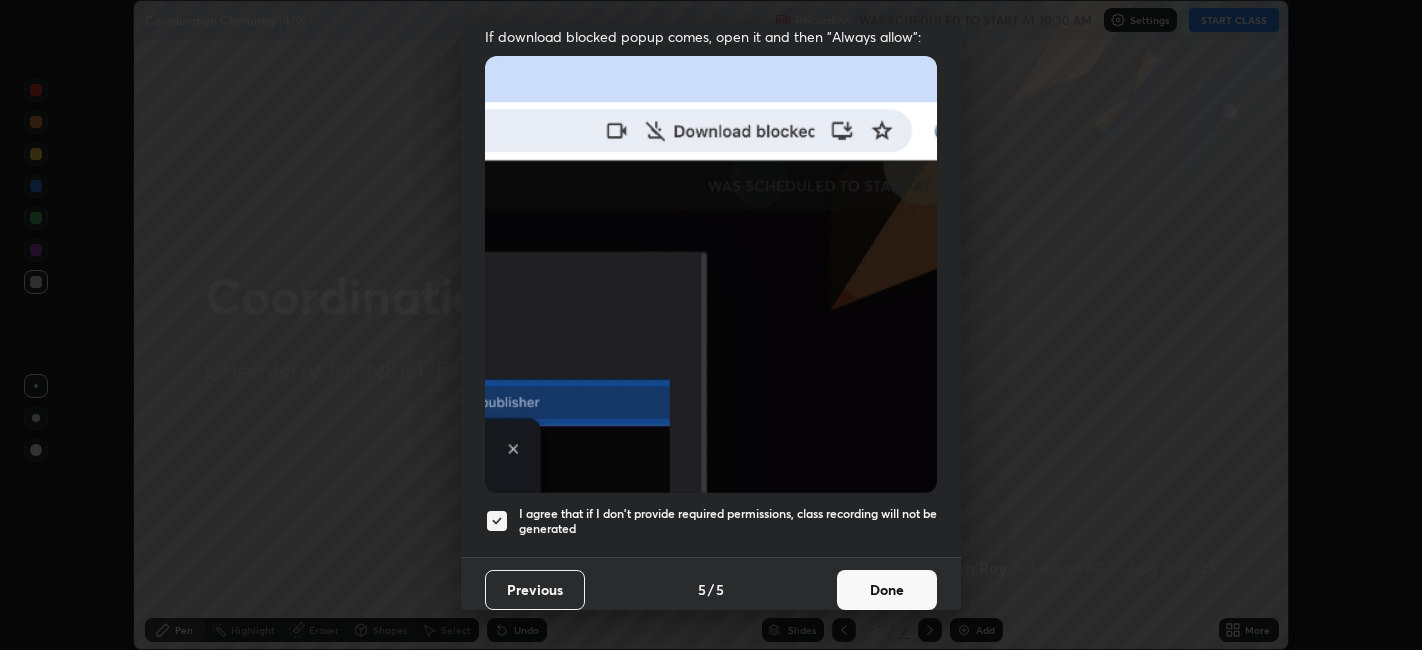 click on "Done" at bounding box center (887, 590) 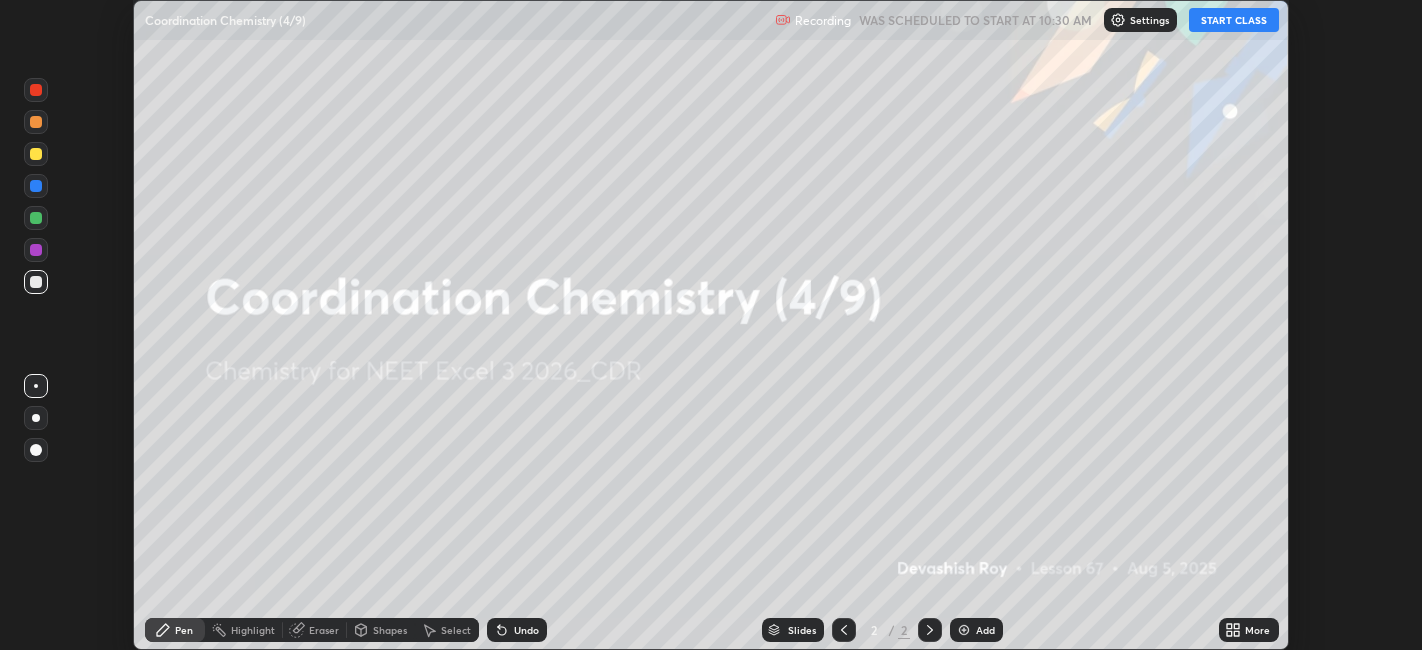 click on "More" at bounding box center [1257, 630] 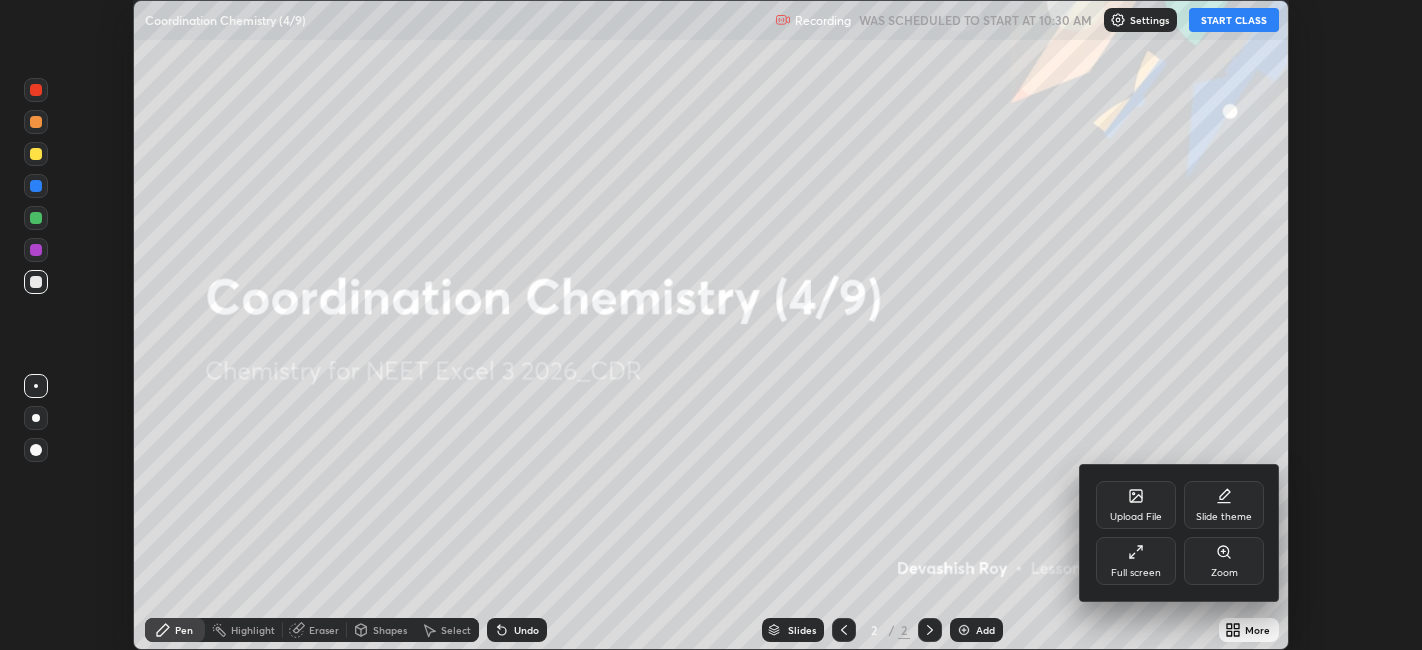 click on "Full screen" at bounding box center (1136, 561) 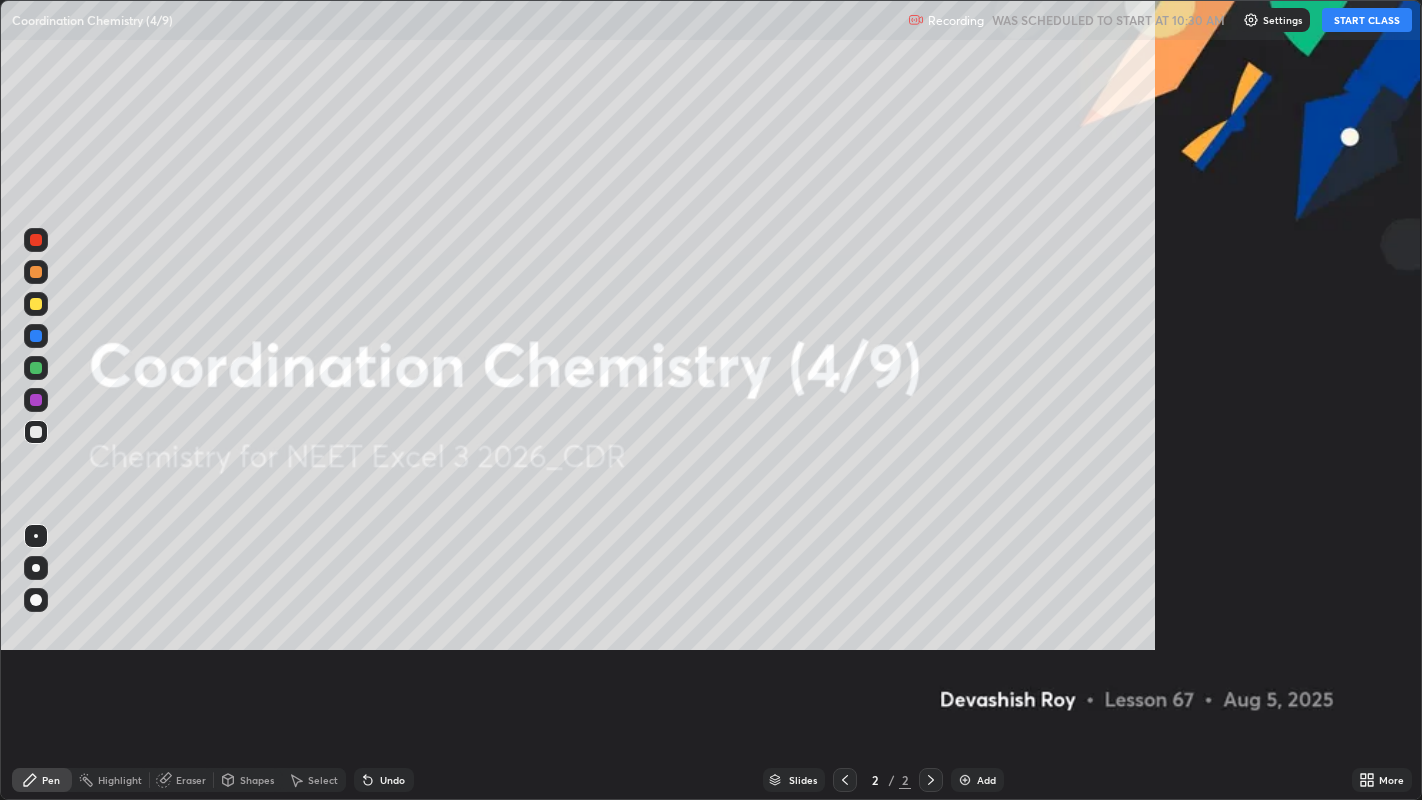 scroll, scrollTop: 99200, scrollLeft: 98577, axis: both 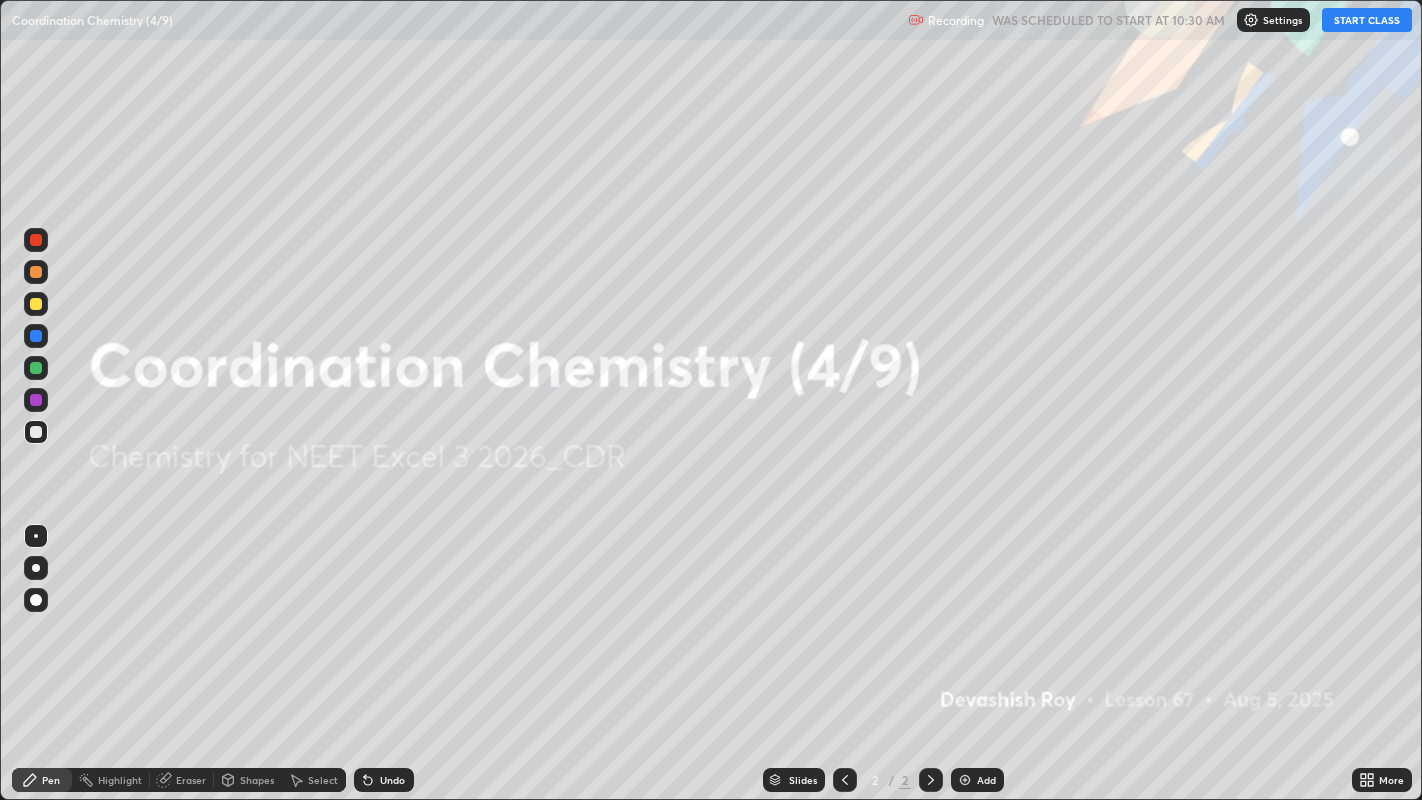 click on "START CLASS" at bounding box center [1367, 20] 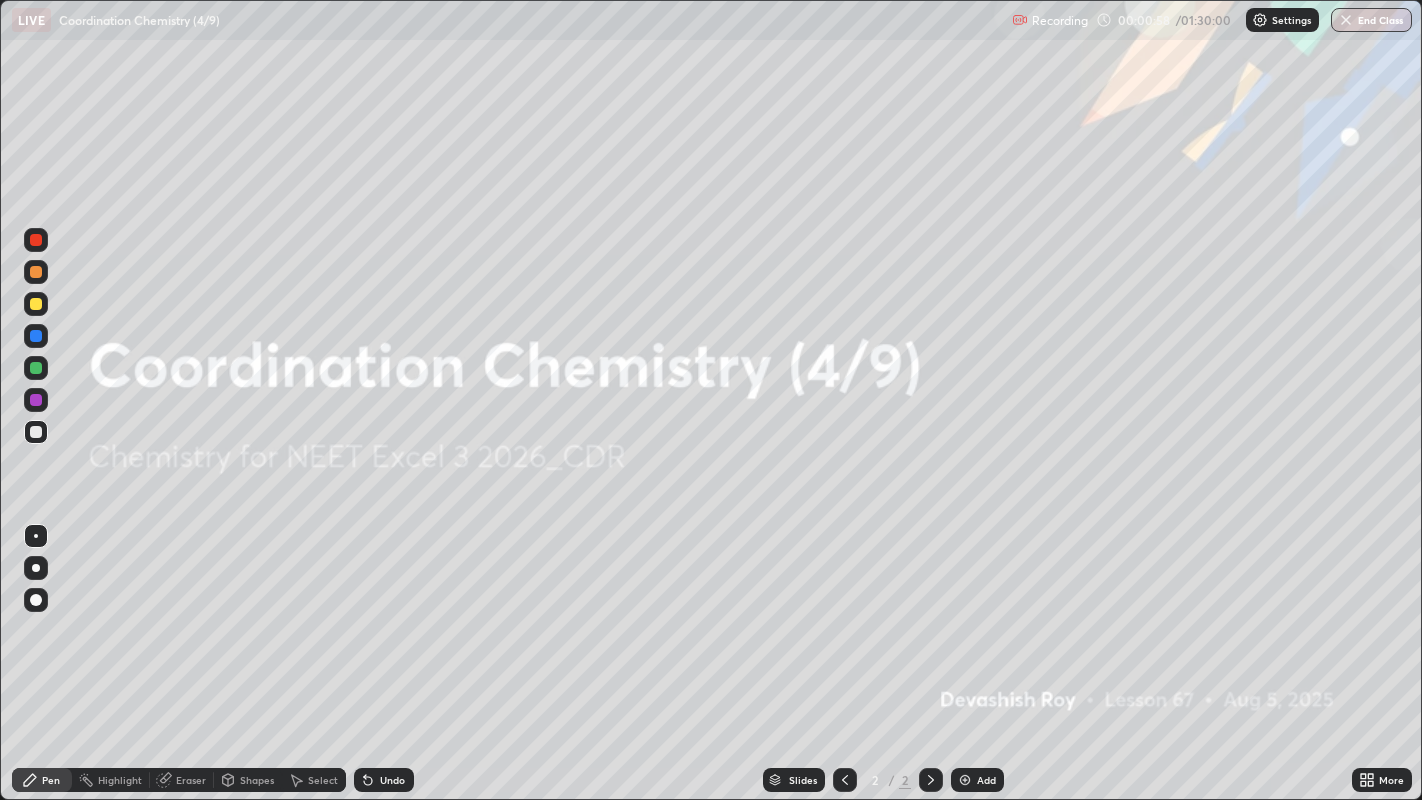 click on "Add" at bounding box center (977, 780) 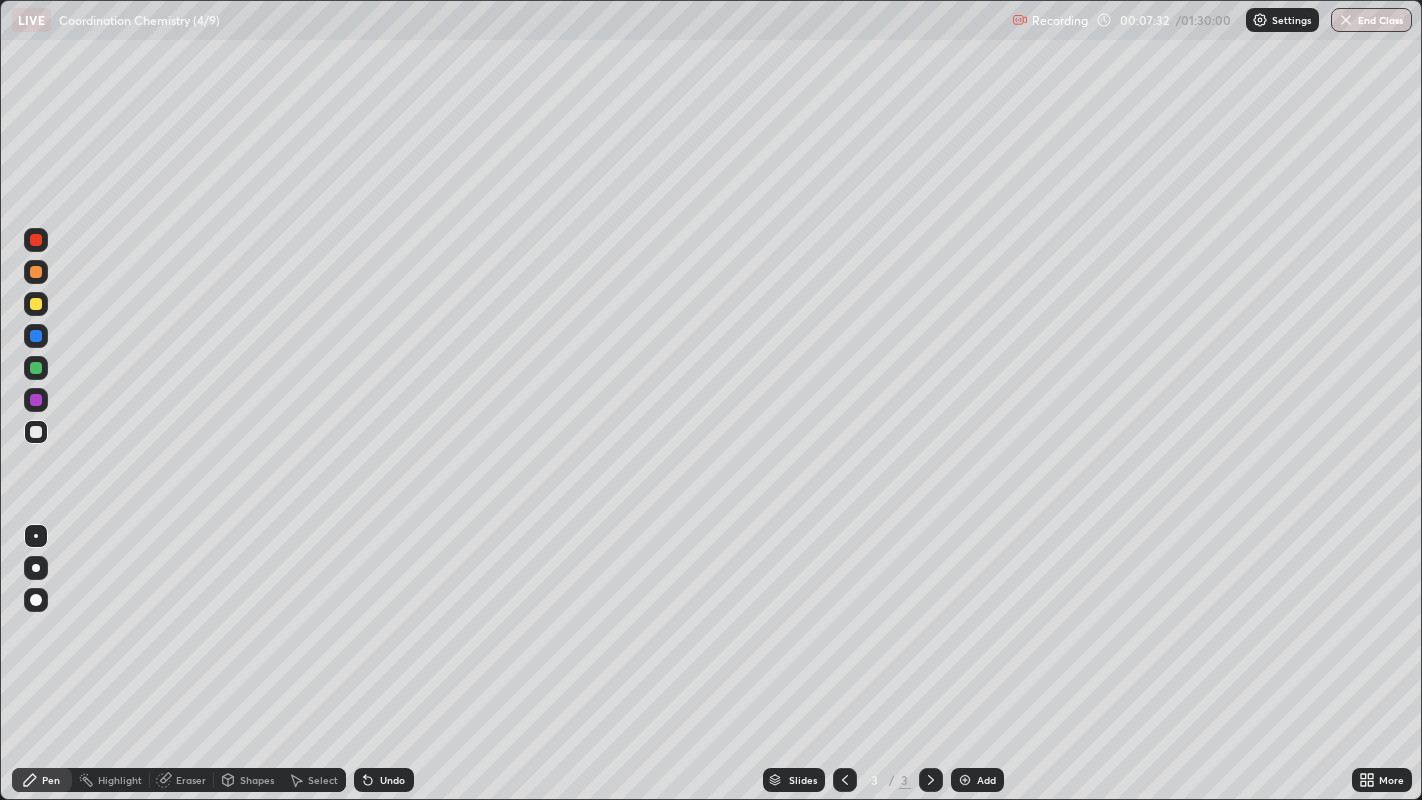 click at bounding box center (36, 304) 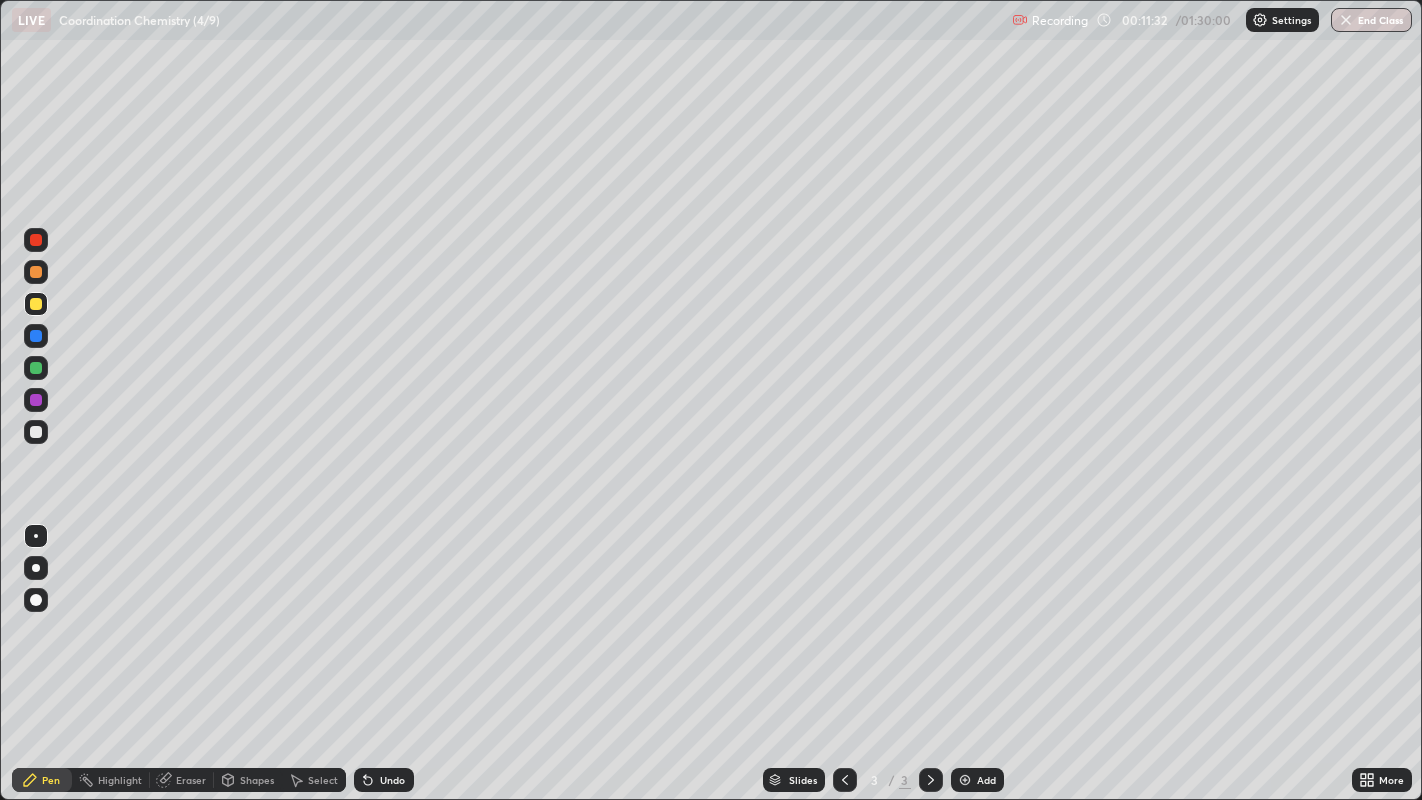 click at bounding box center (36, 432) 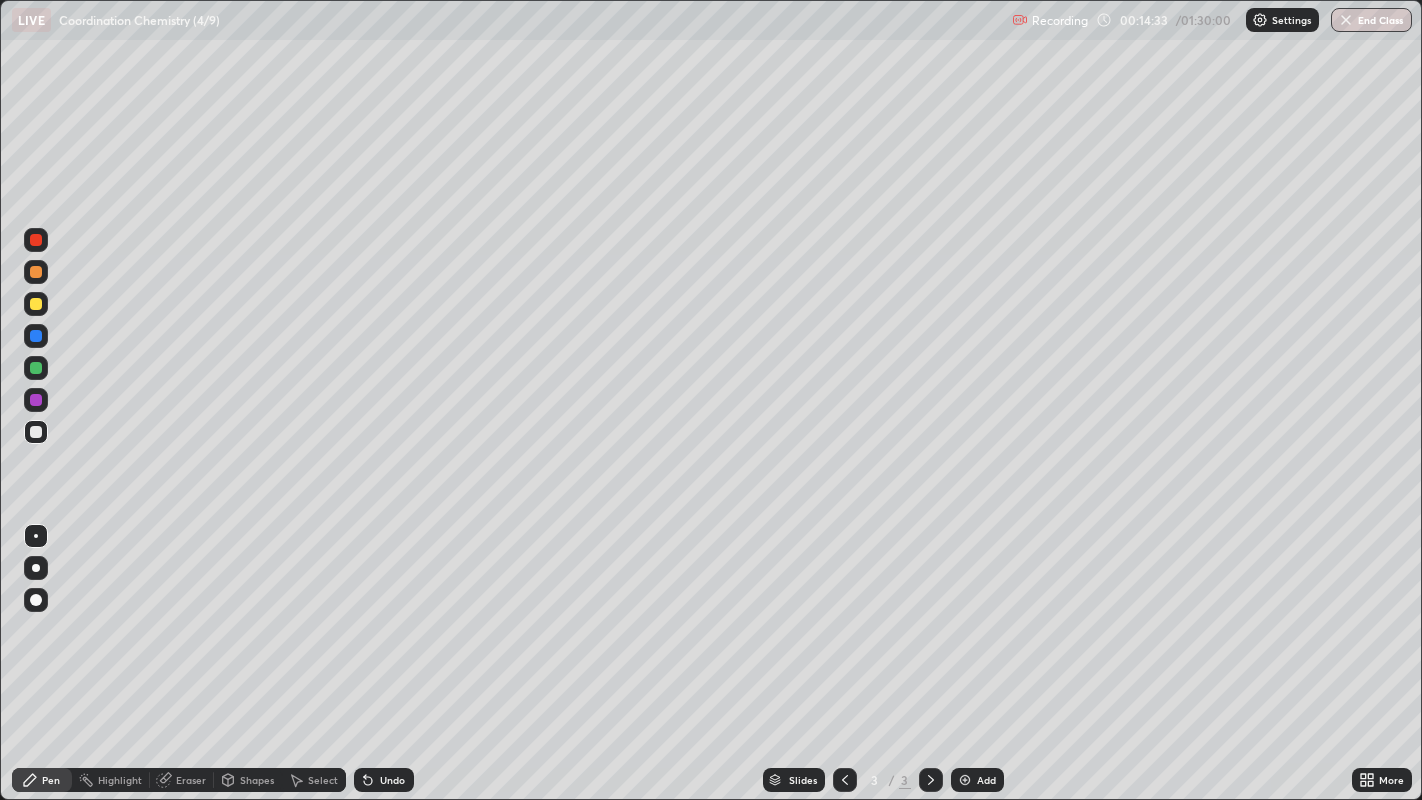 click at bounding box center (36, 304) 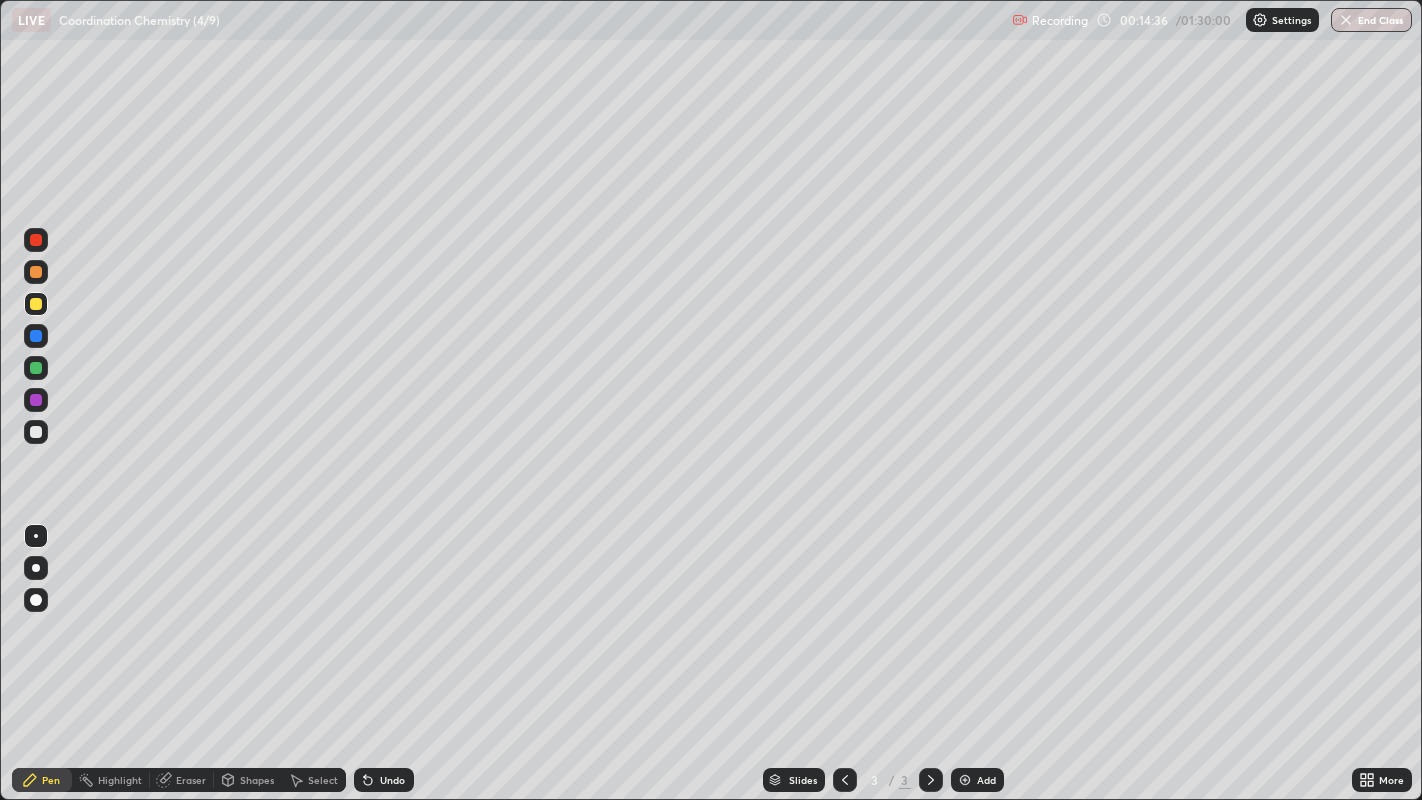 click at bounding box center (36, 272) 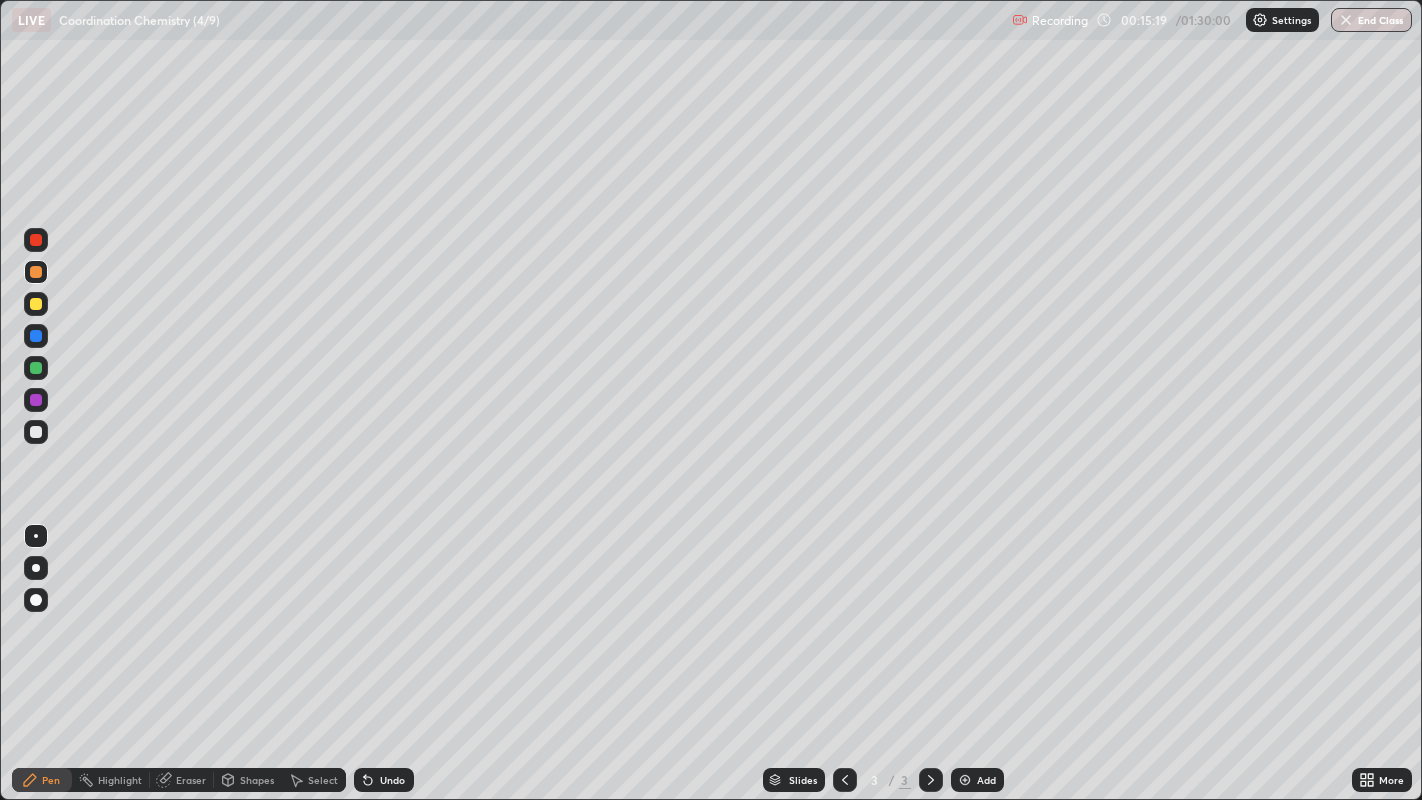 click on "Undo" at bounding box center (392, 780) 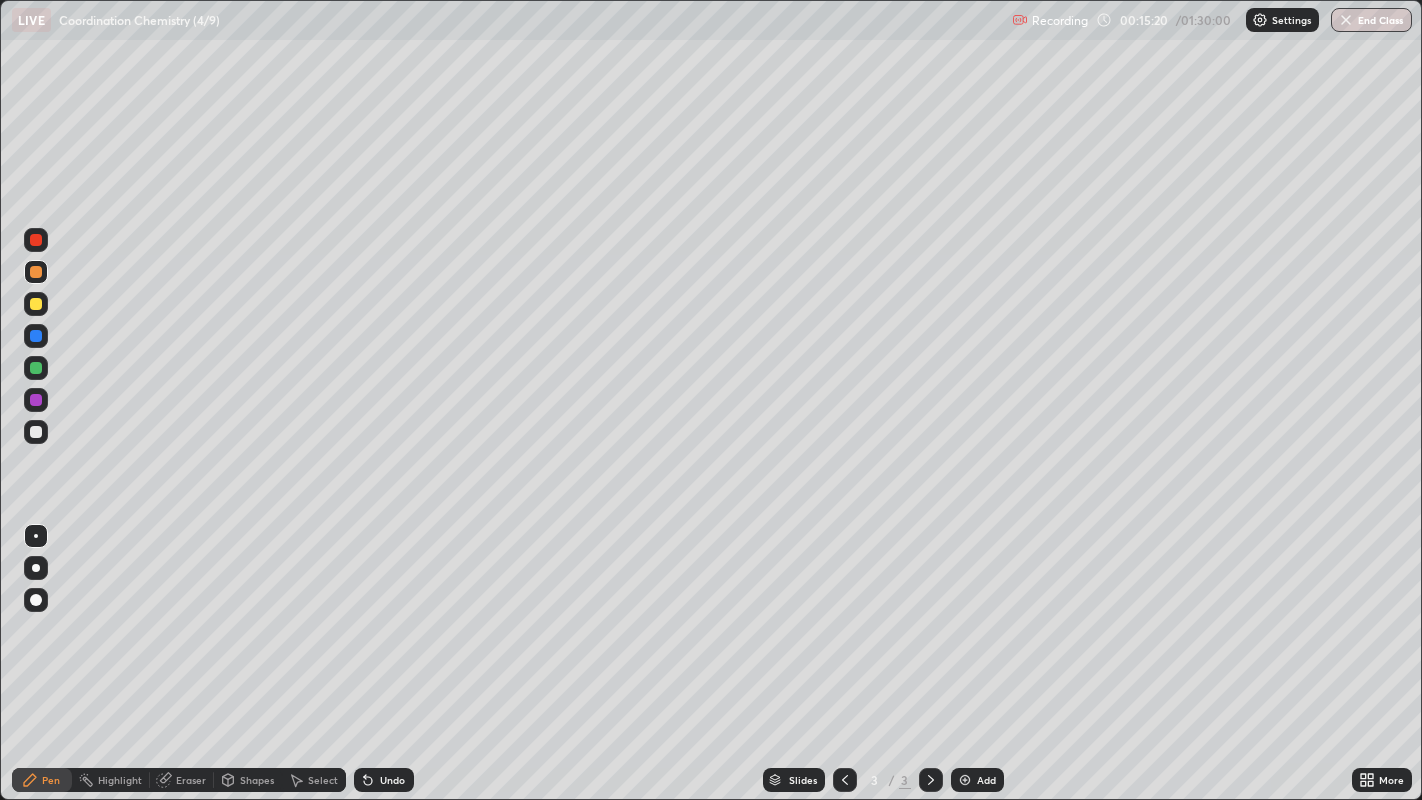 click on "Undo" at bounding box center (384, 780) 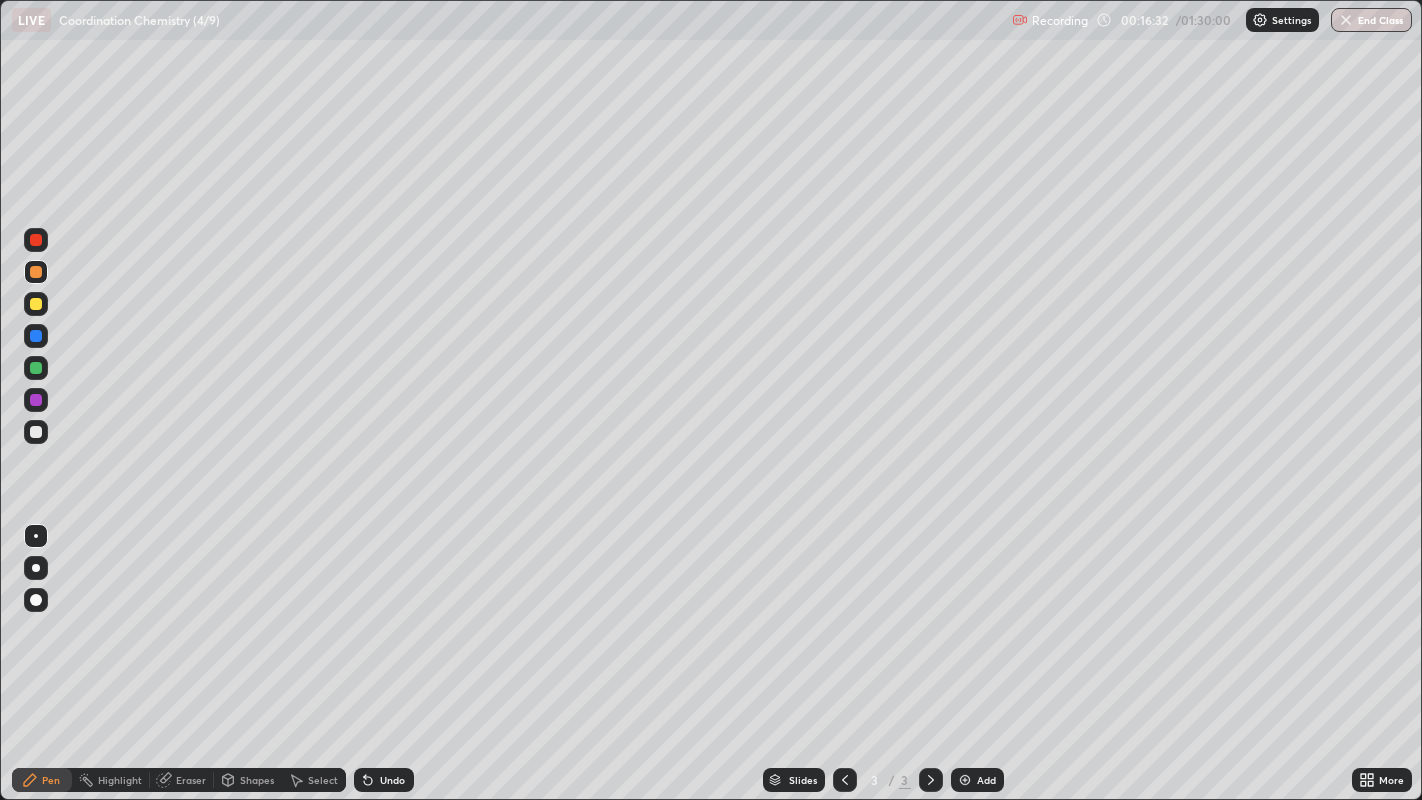 click at bounding box center (36, 304) 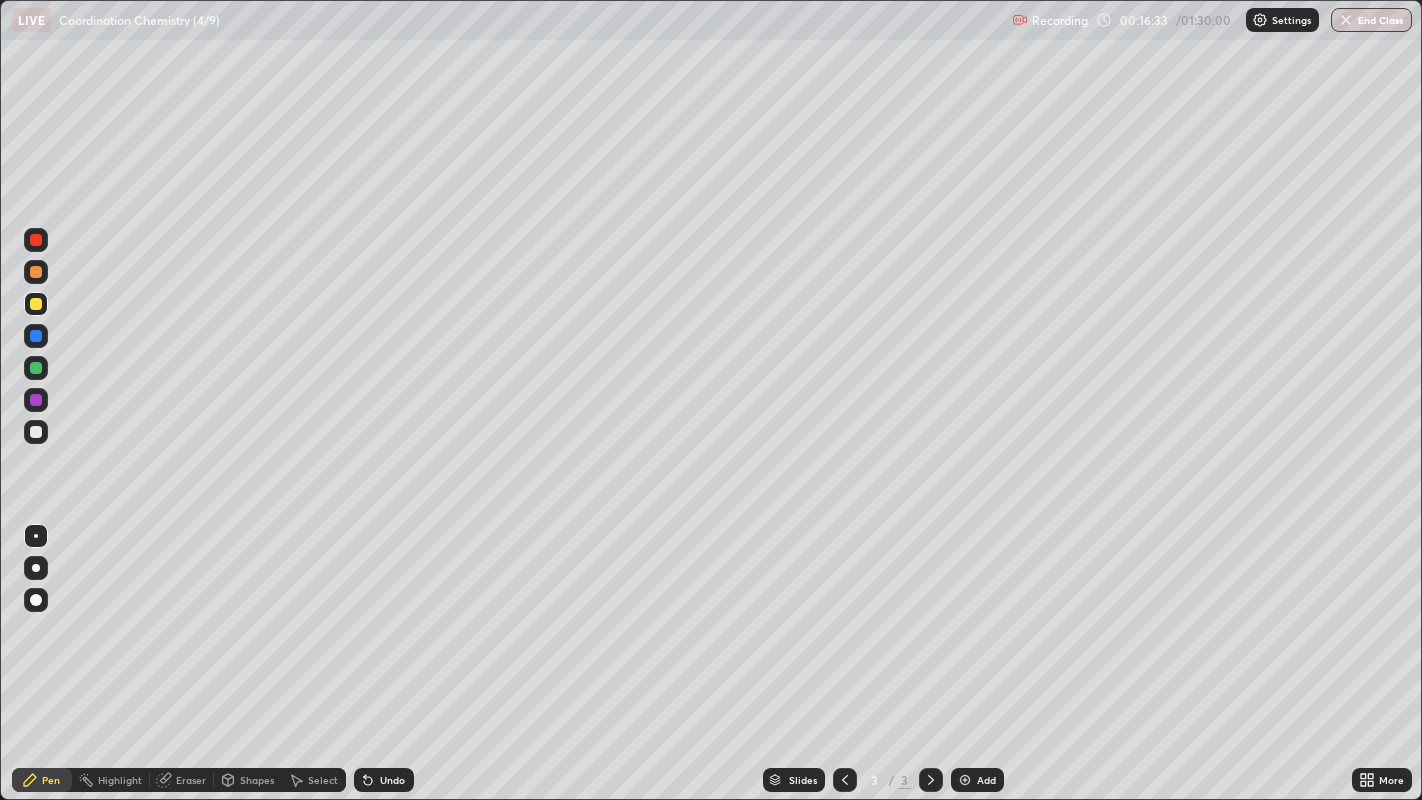 click at bounding box center [36, 240] 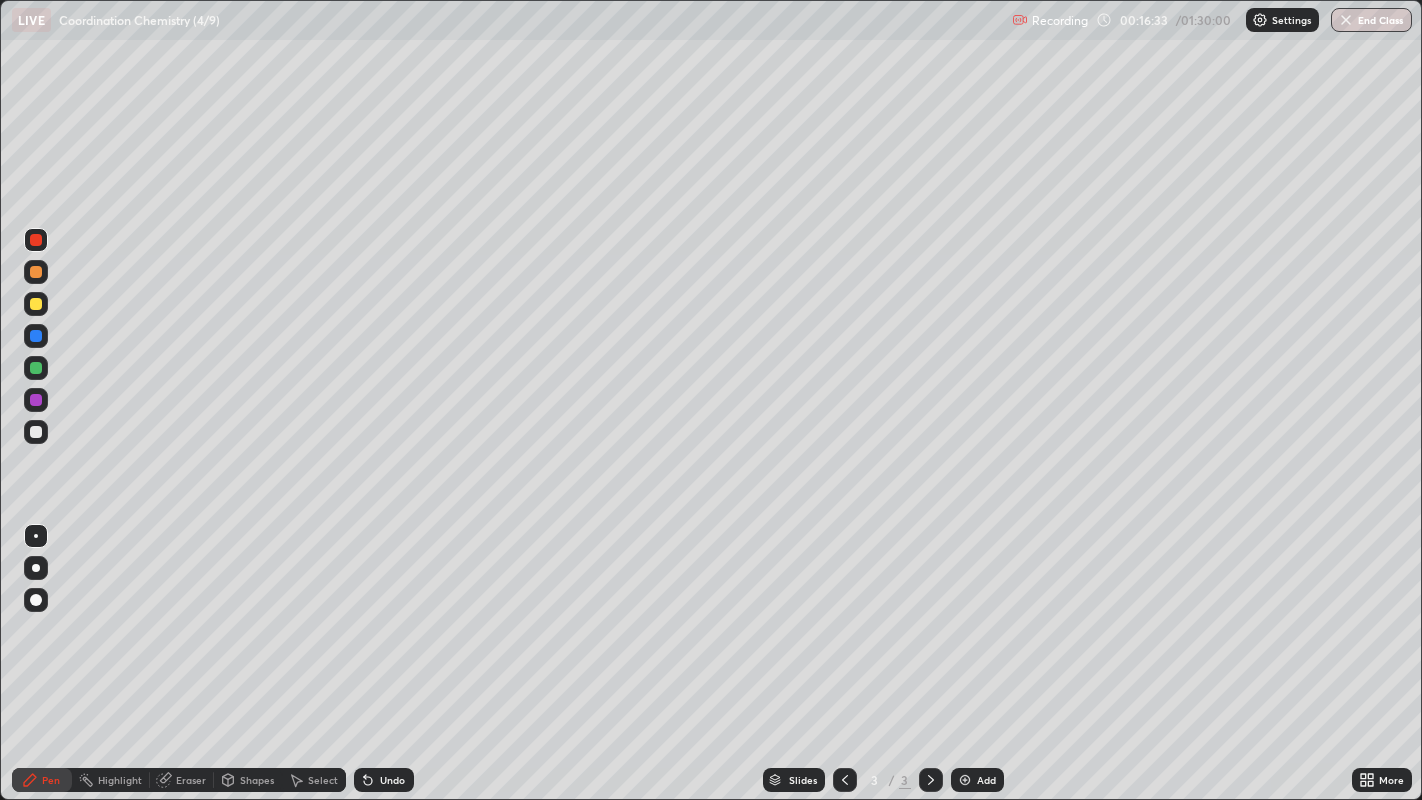 click at bounding box center [36, 368] 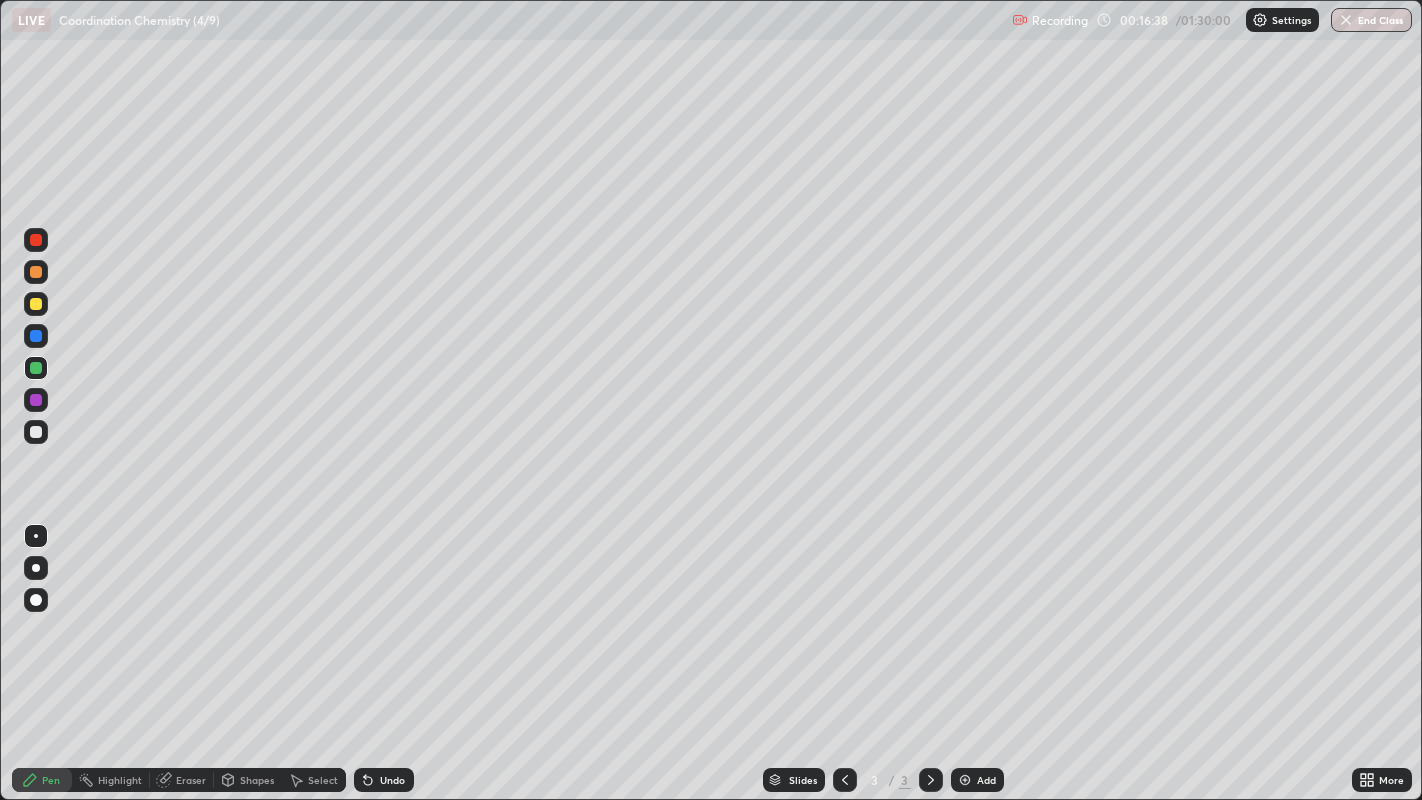 click on "Undo" at bounding box center (392, 780) 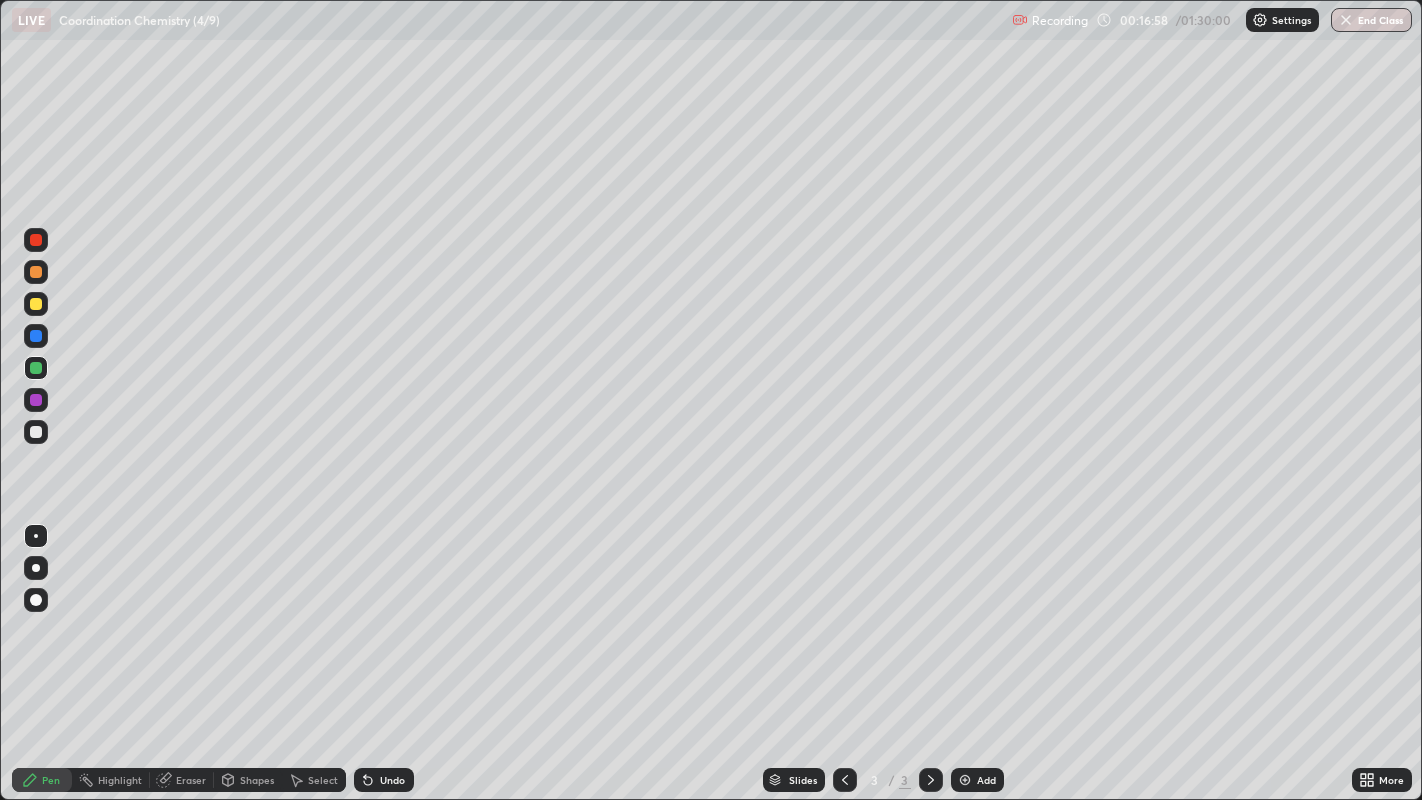 click at bounding box center (36, 432) 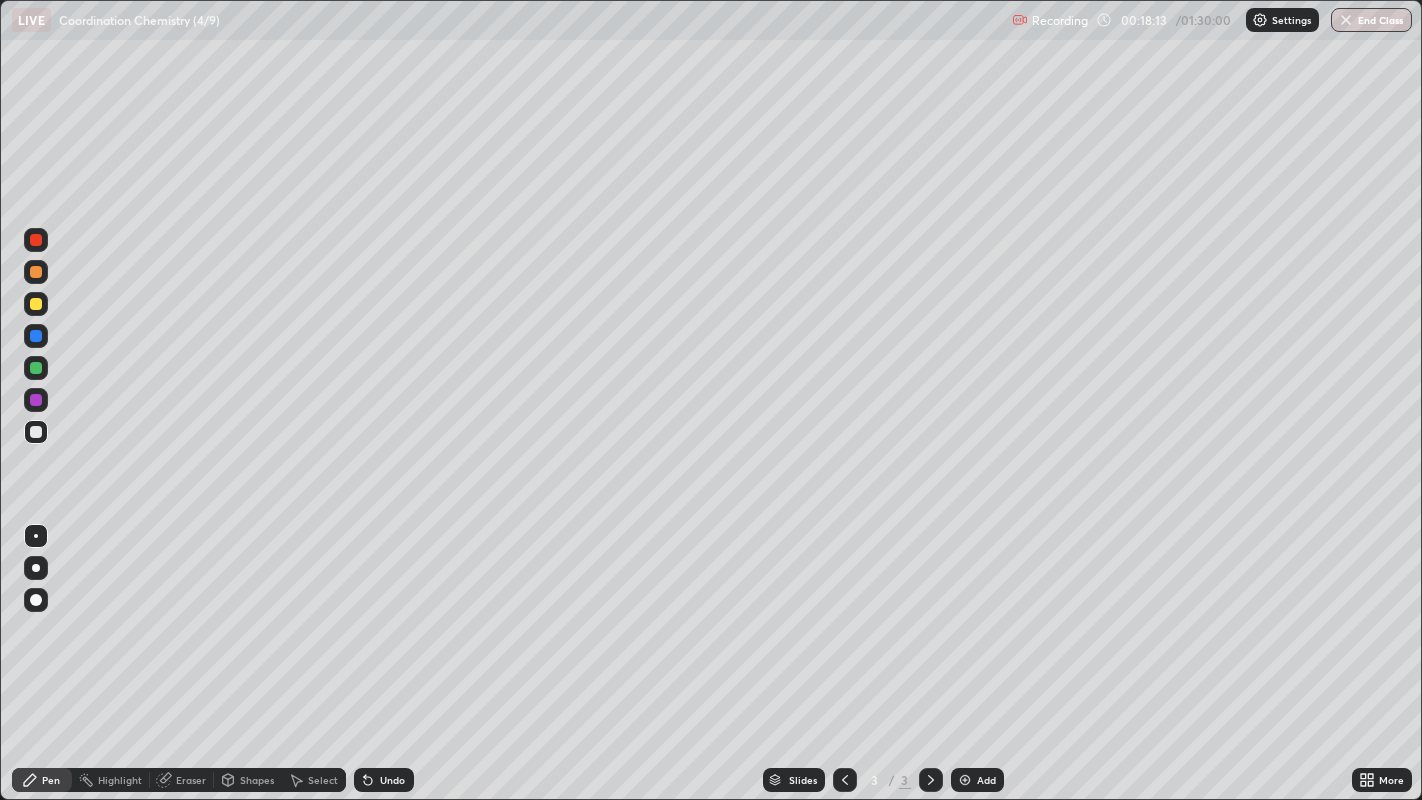 click on "Undo" at bounding box center (392, 780) 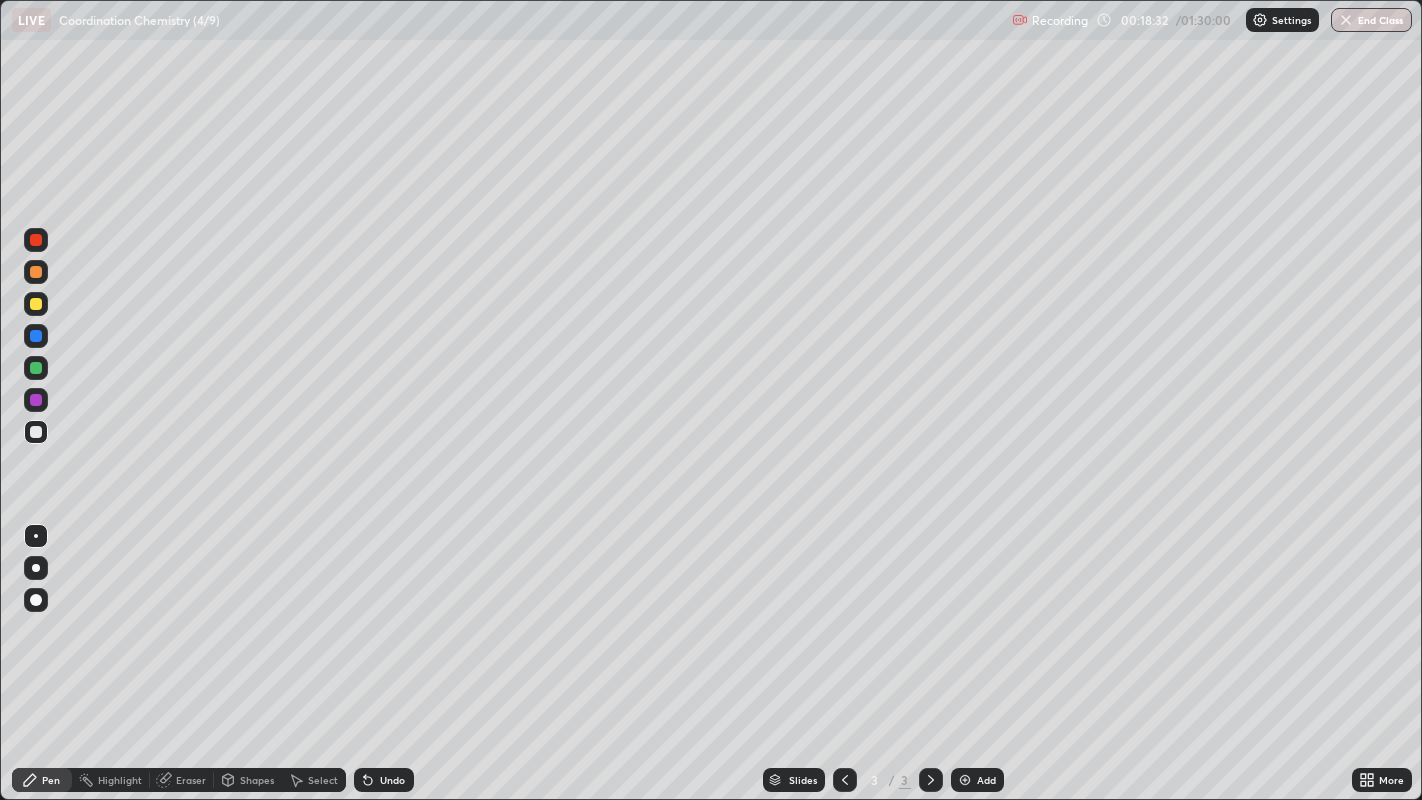click on "Undo" at bounding box center [384, 780] 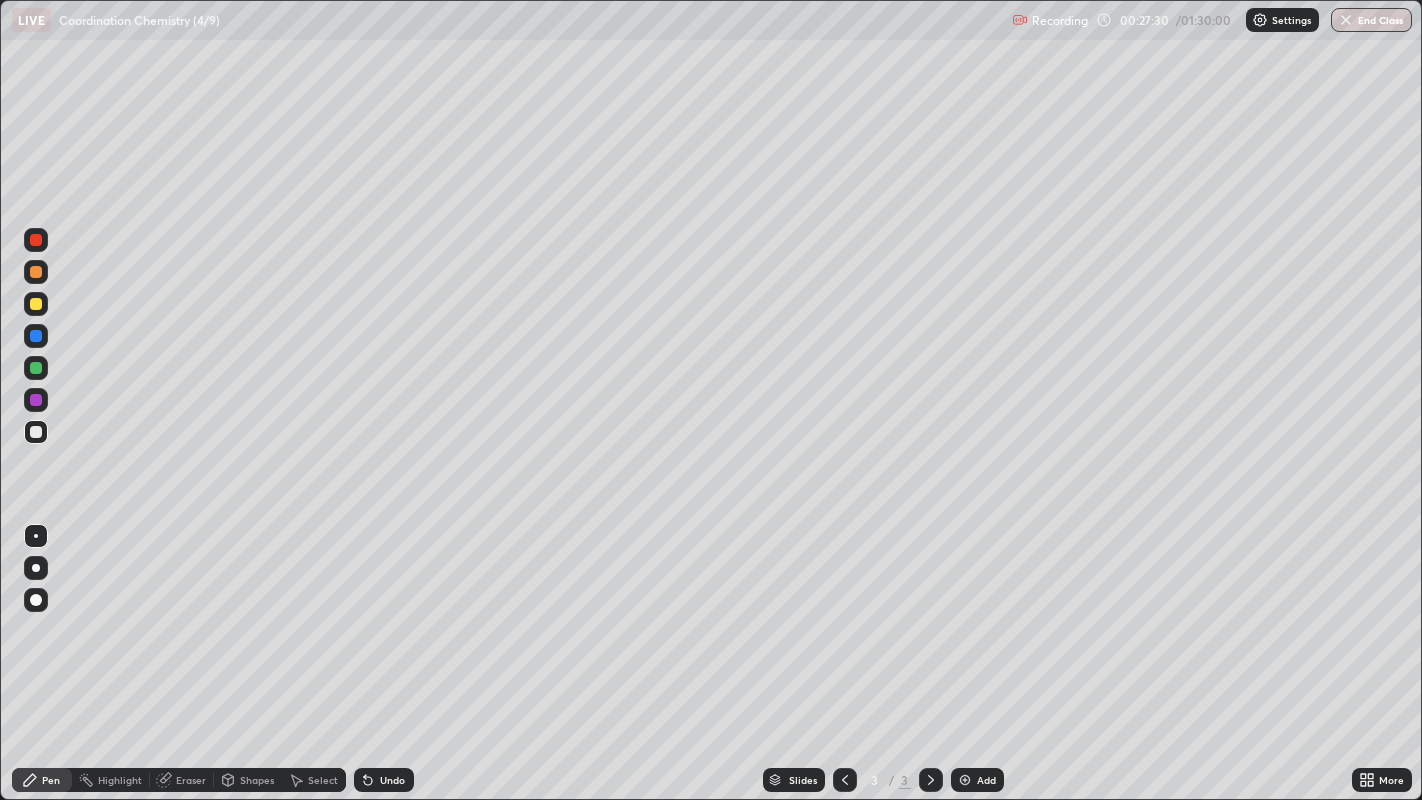 click on "Add" at bounding box center [986, 780] 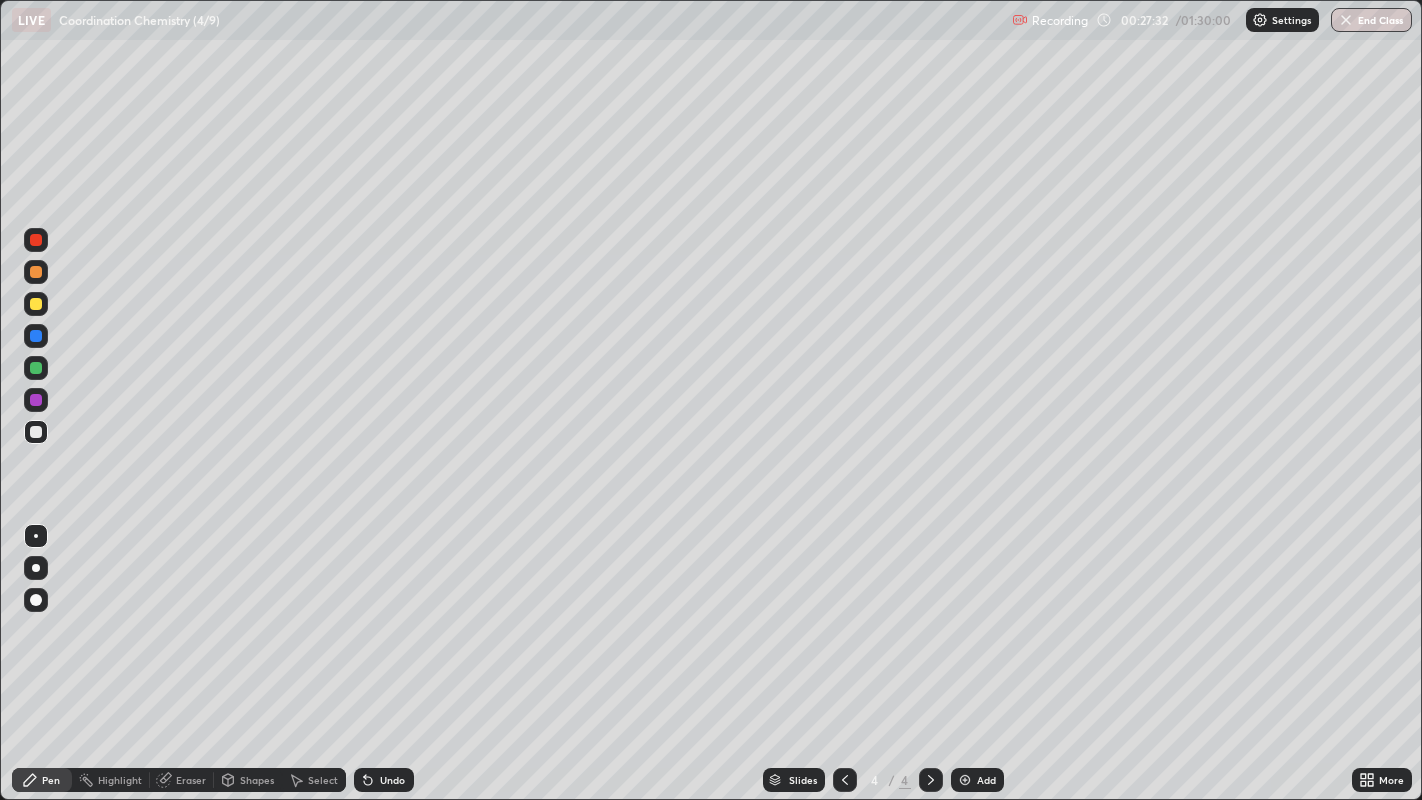 click at bounding box center [36, 304] 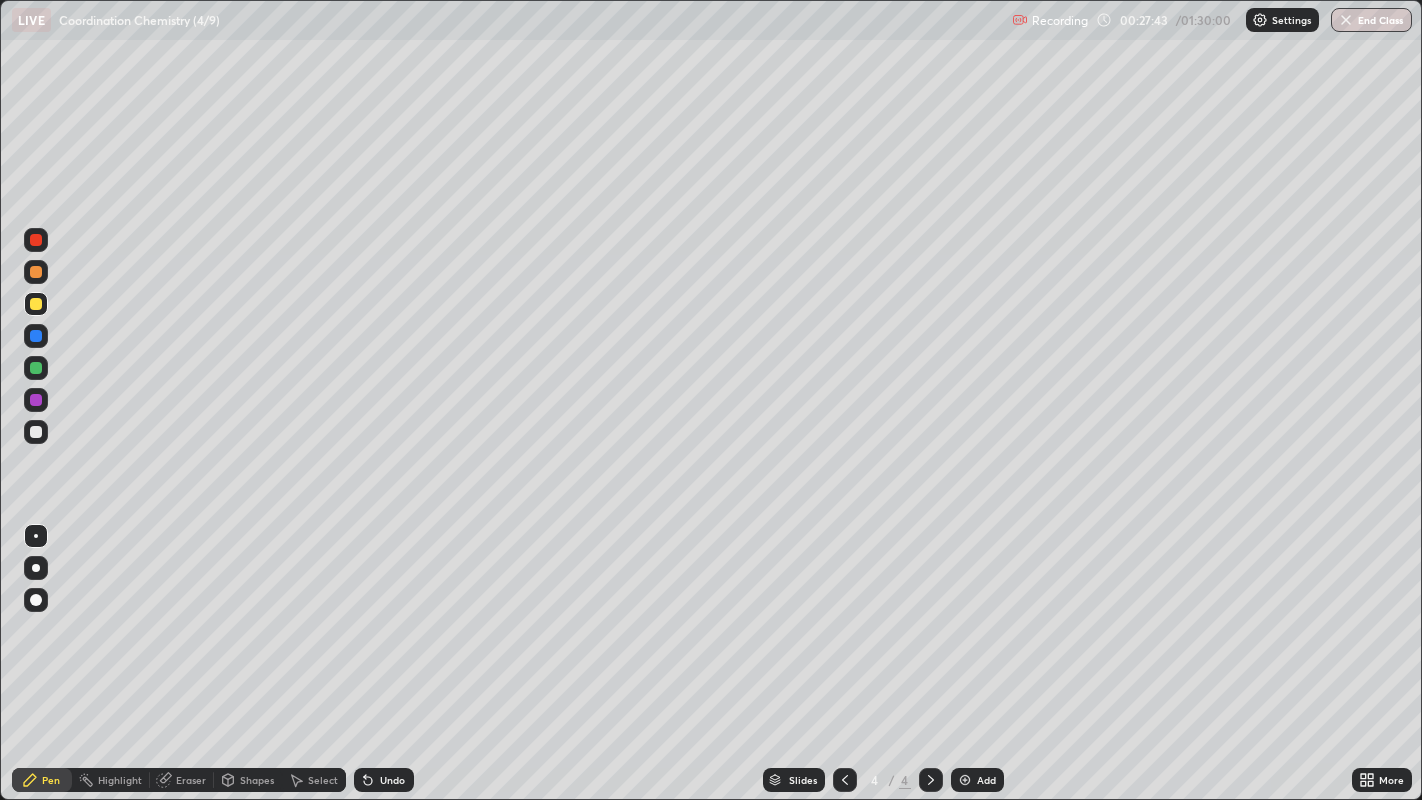 click at bounding box center (36, 432) 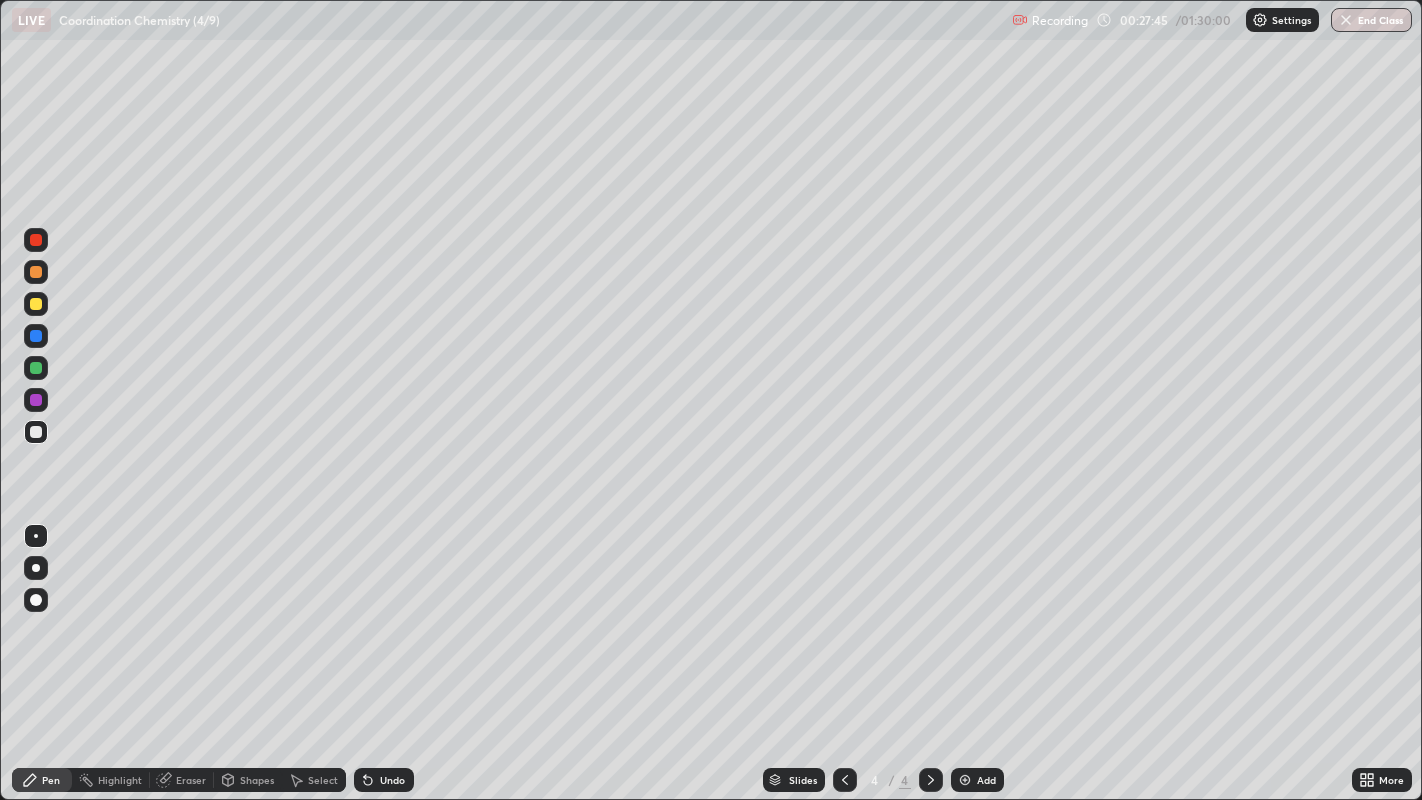 click 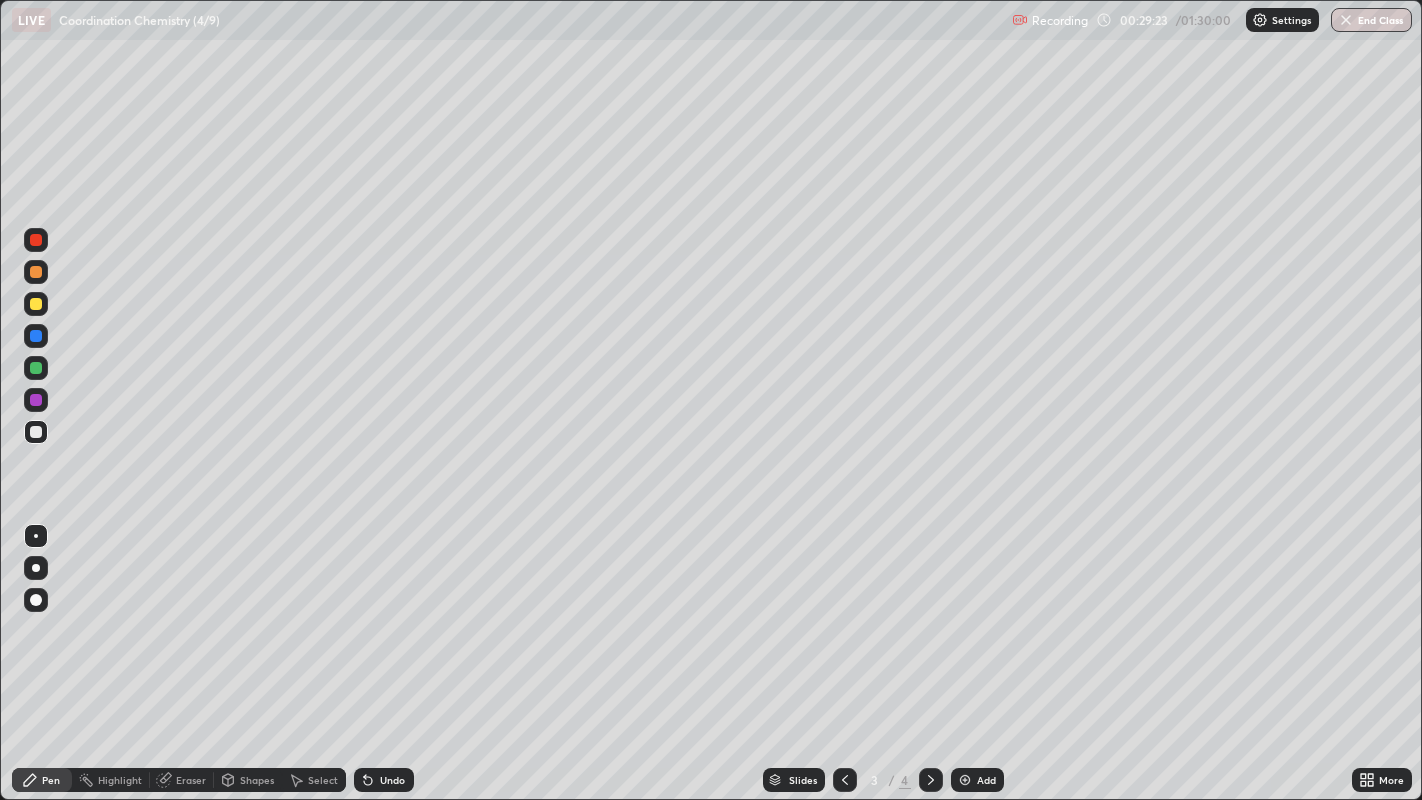 click 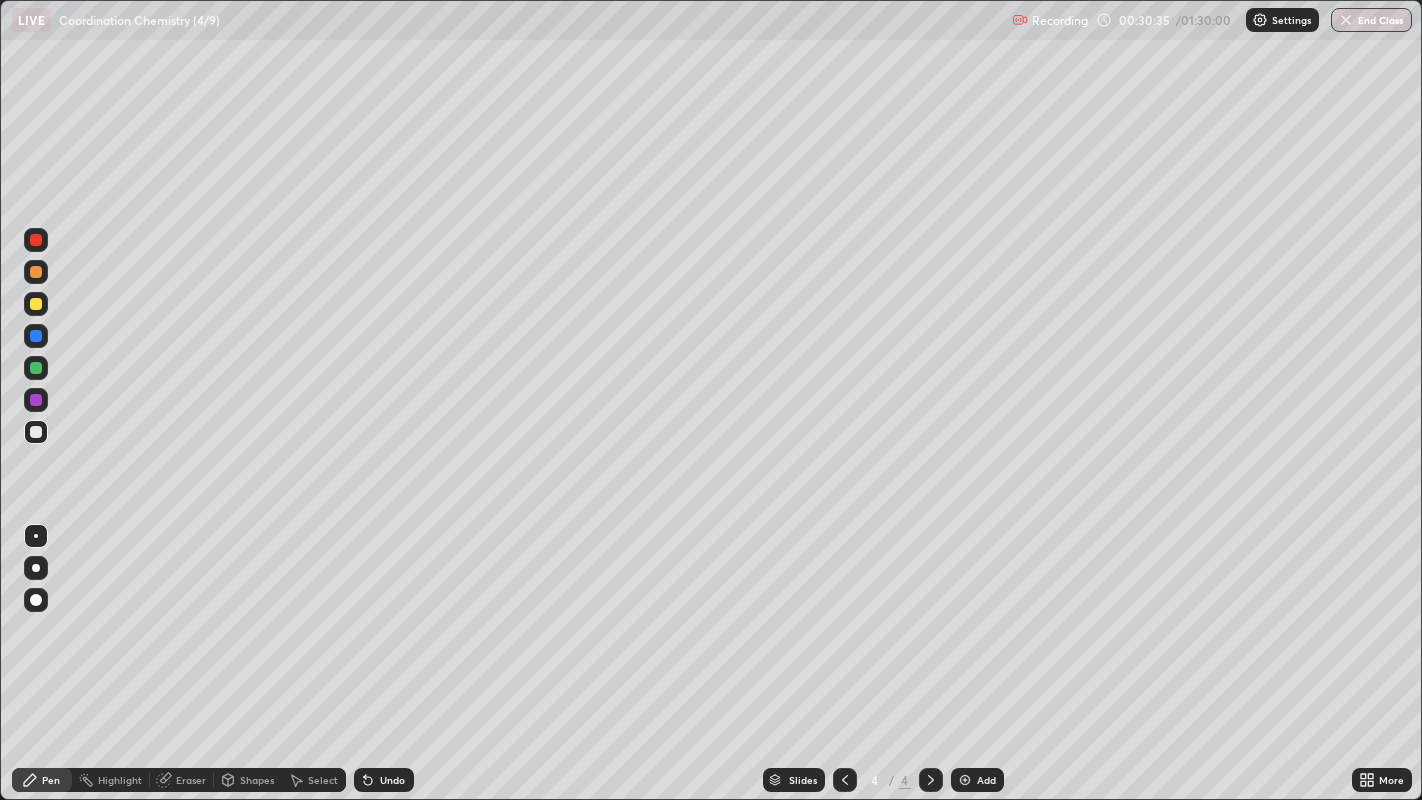 click at bounding box center [36, 304] 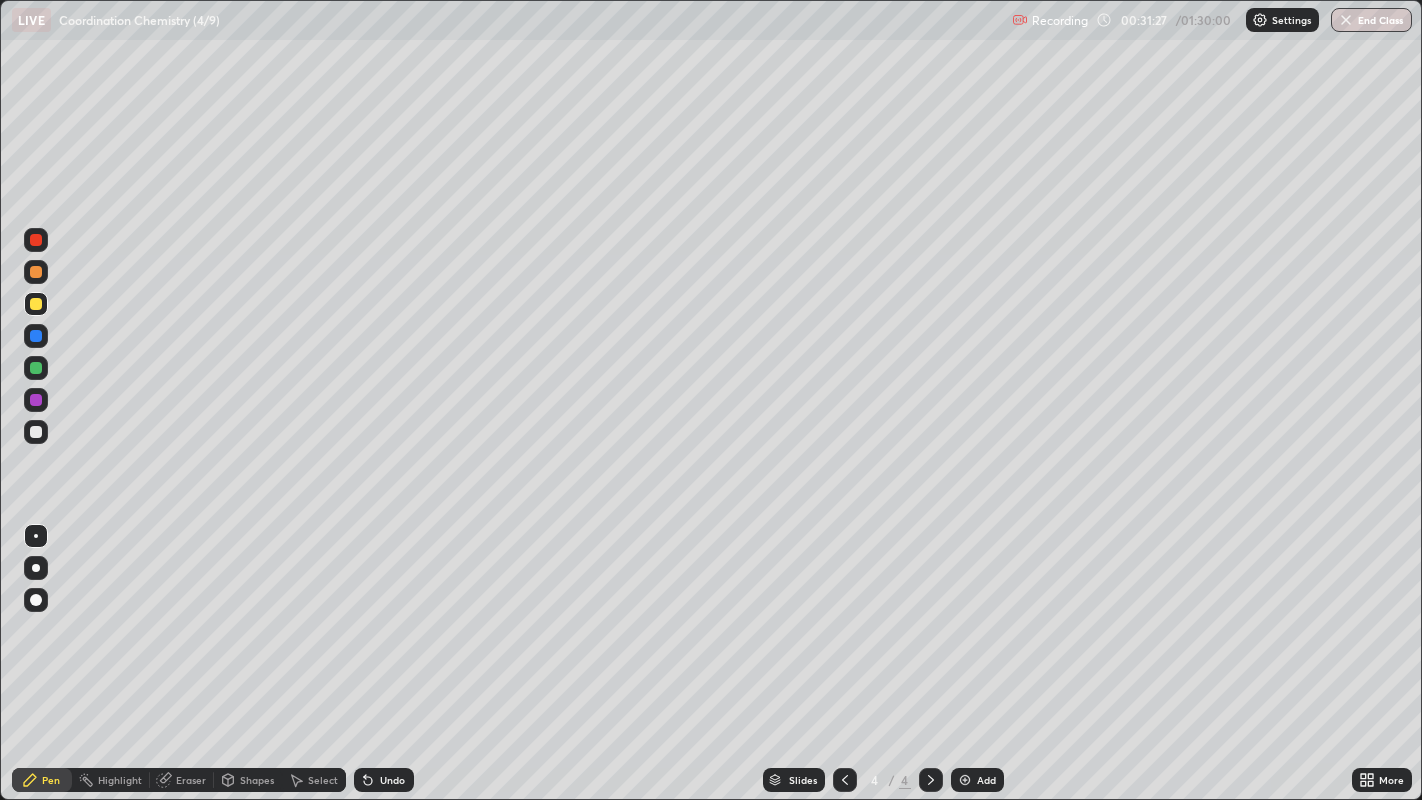 click on "Shapes" at bounding box center [257, 780] 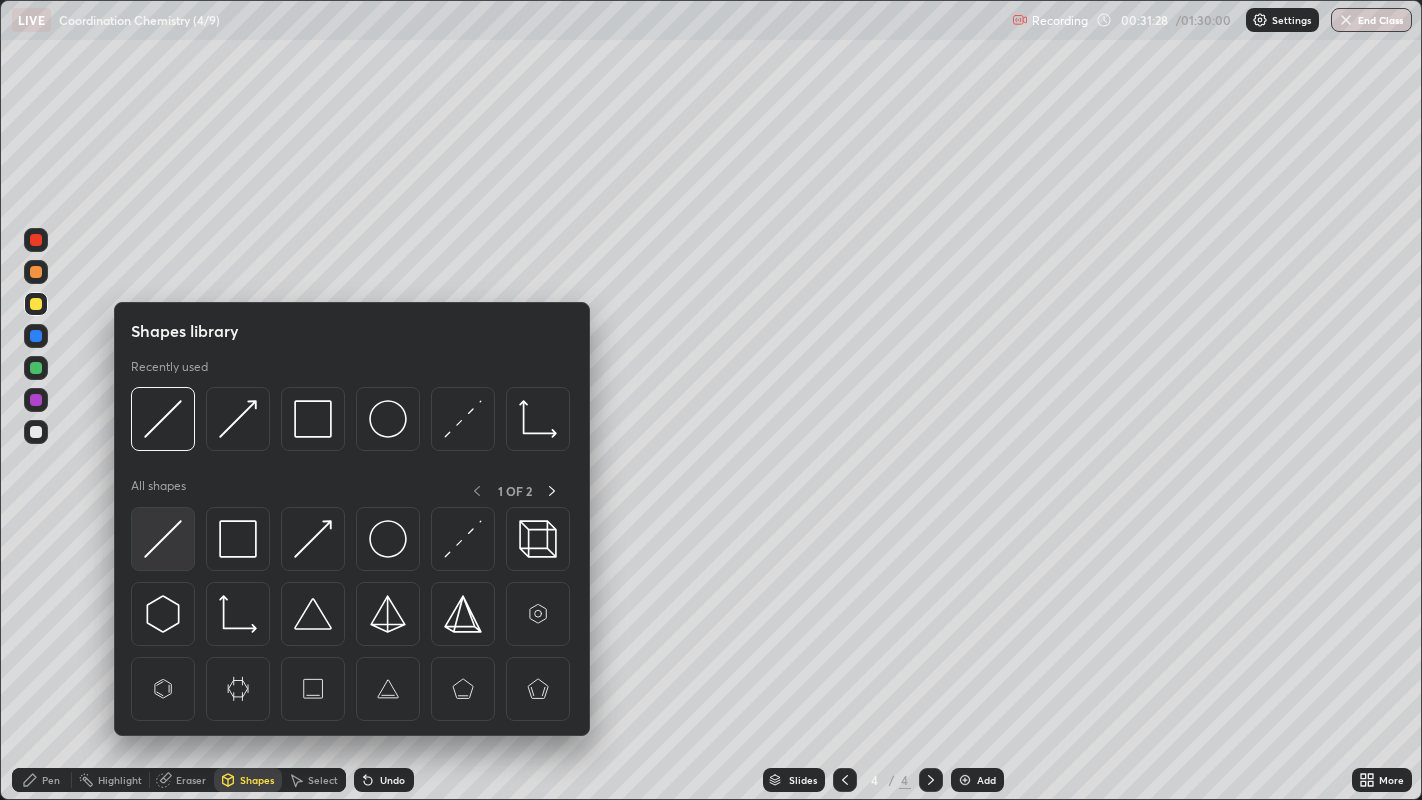 click at bounding box center [163, 539] 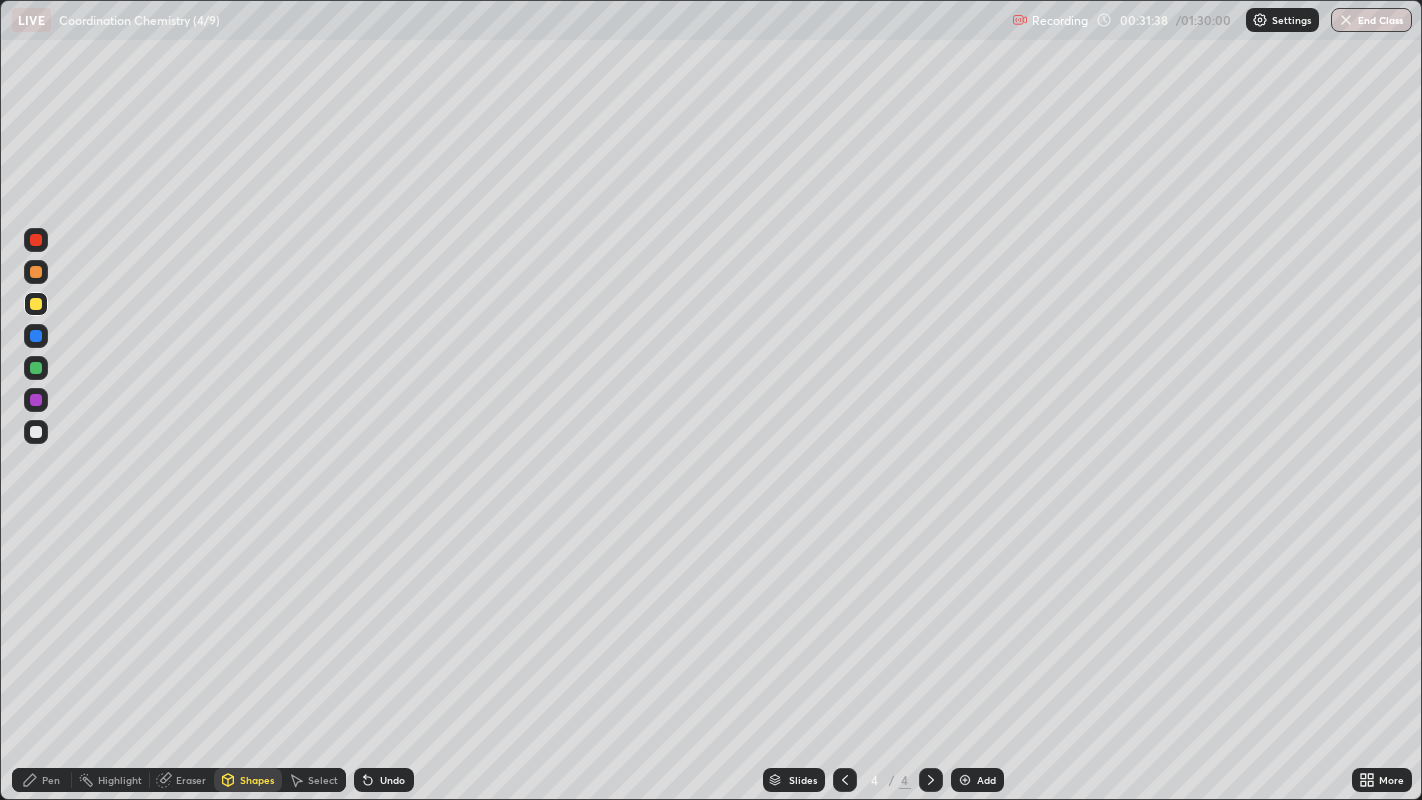 click on "Pen" at bounding box center (51, 780) 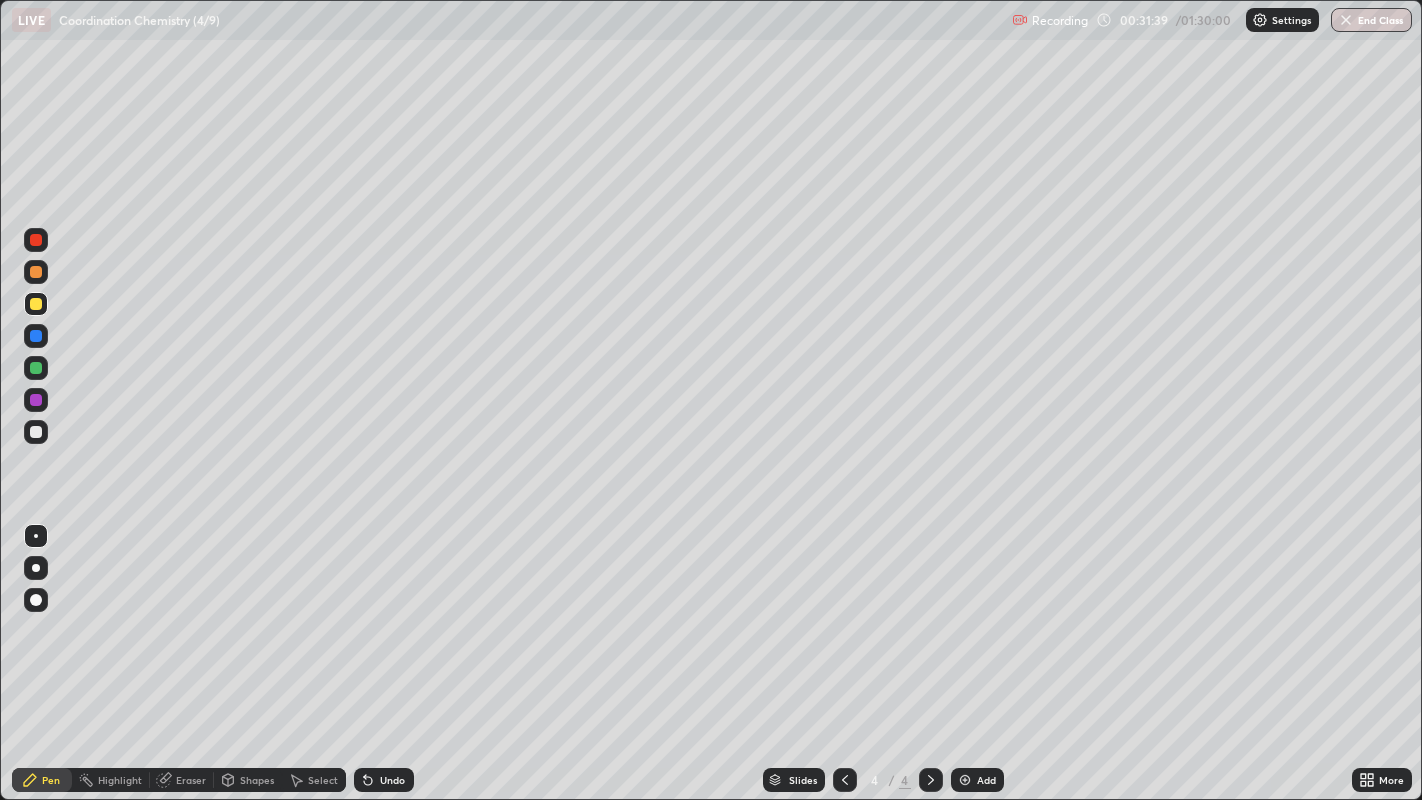 click at bounding box center (36, 432) 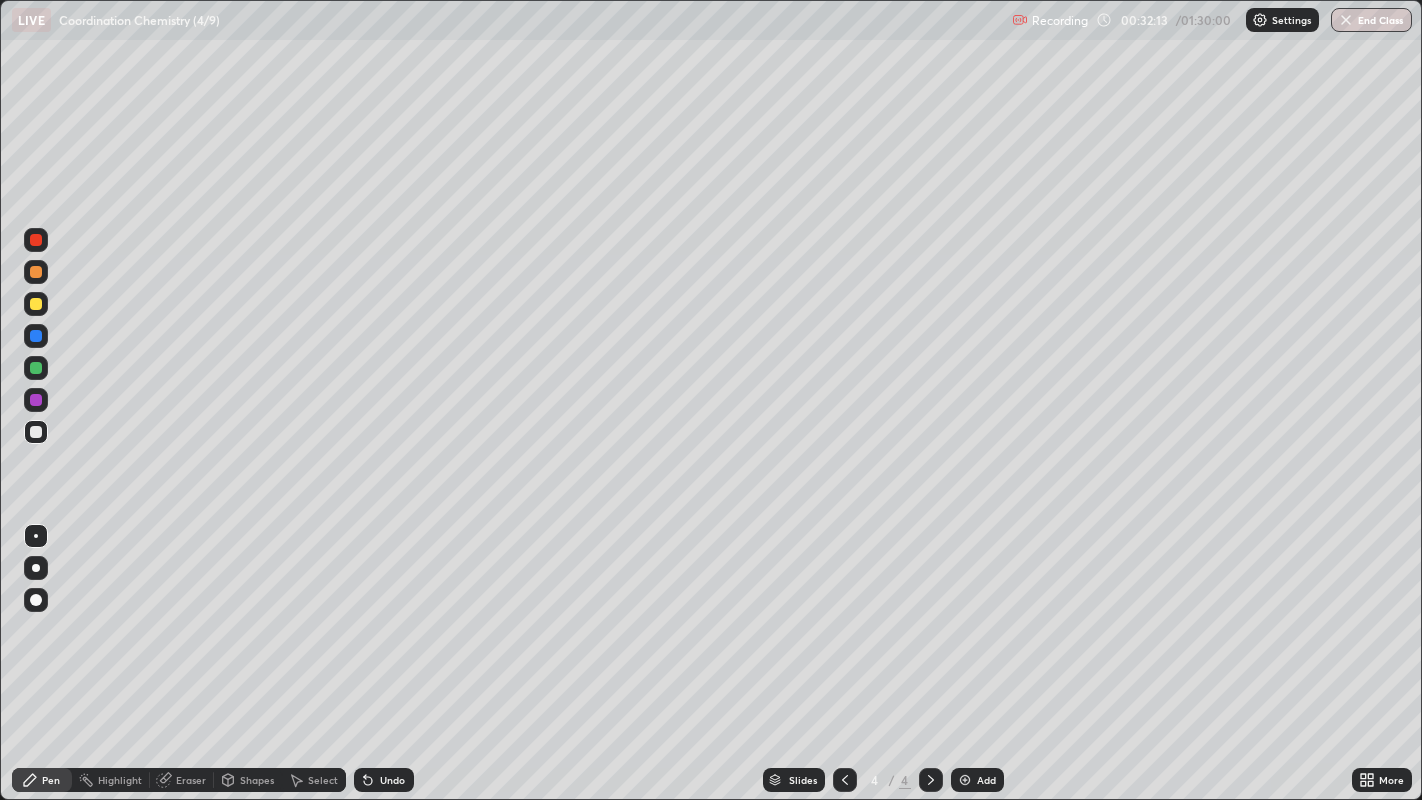 click on "Undo" at bounding box center (392, 780) 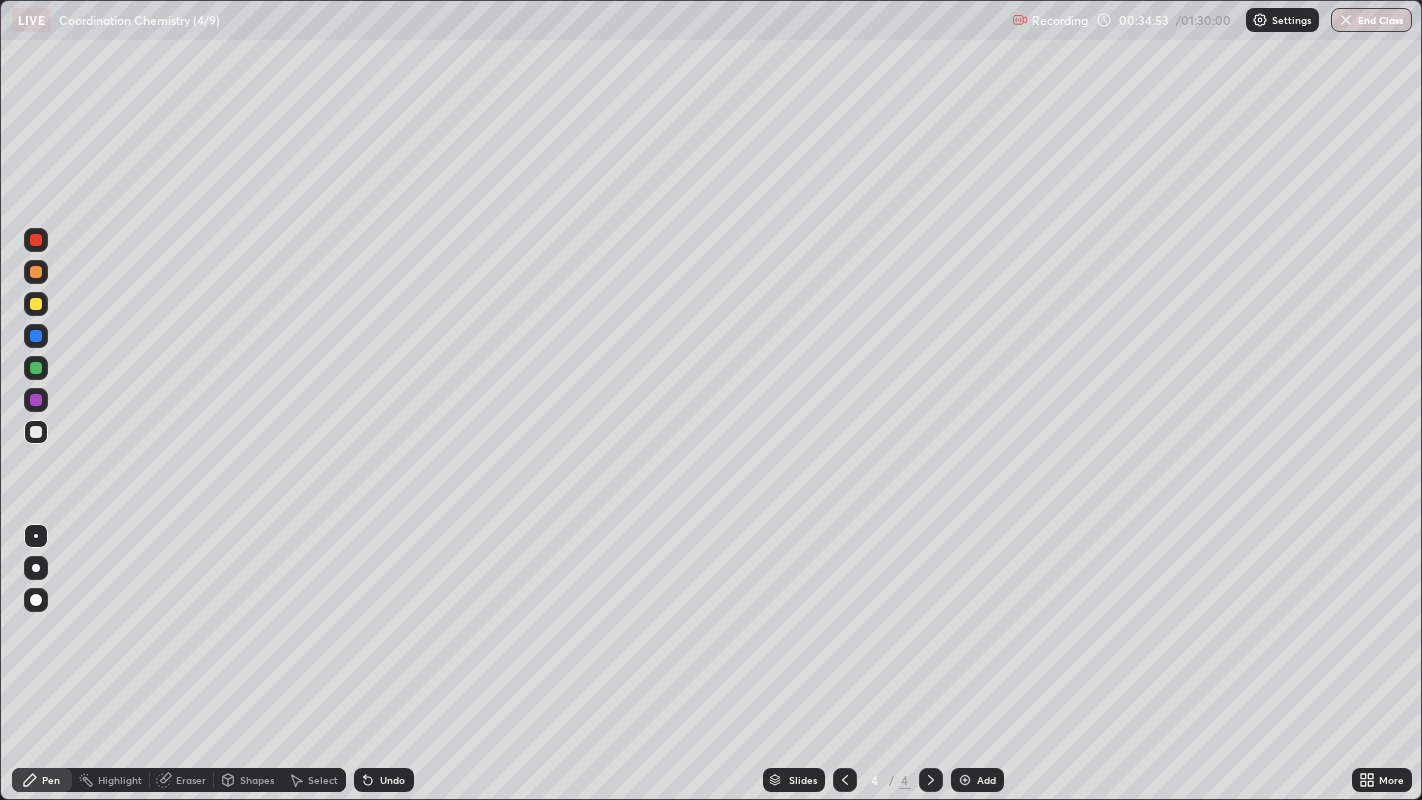 click at bounding box center (36, 368) 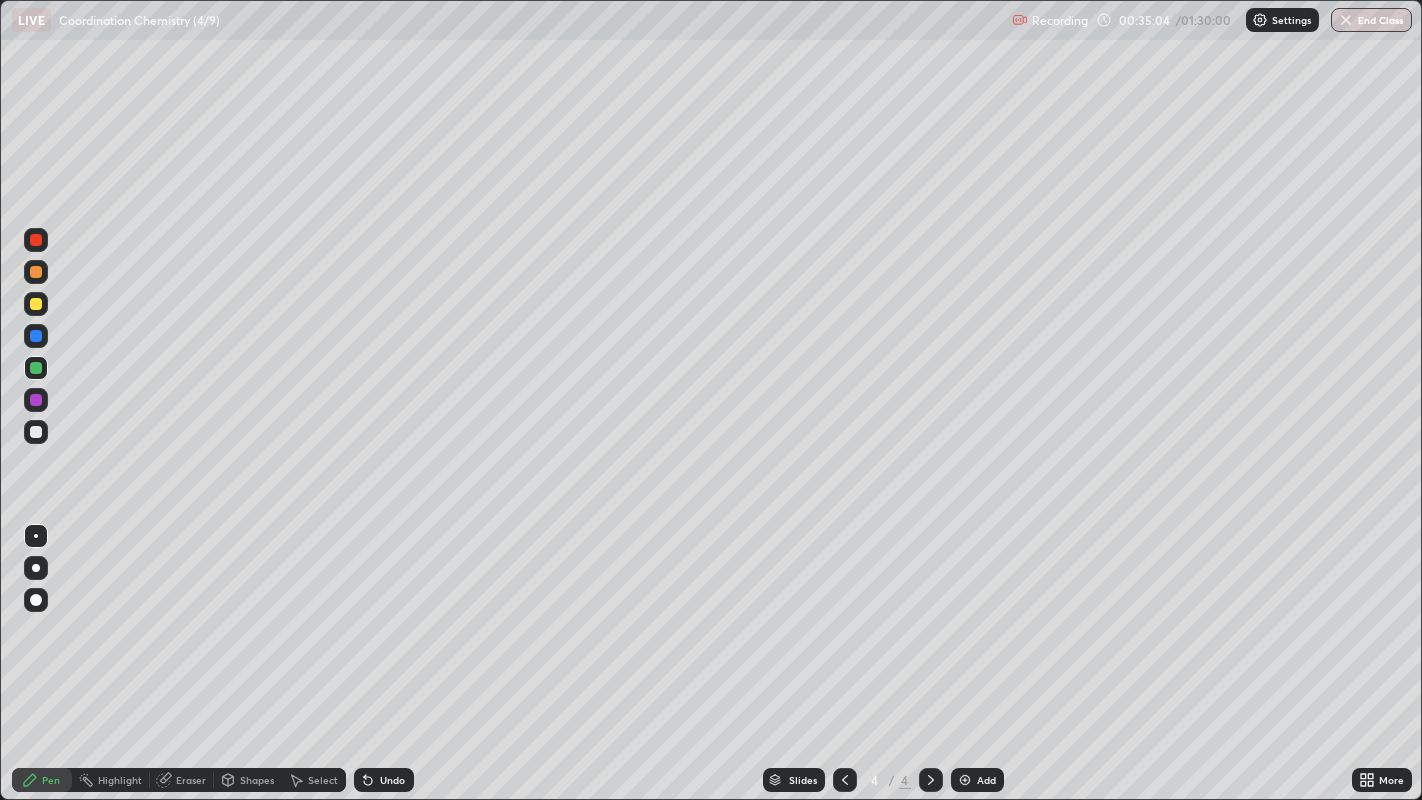 click at bounding box center [36, 432] 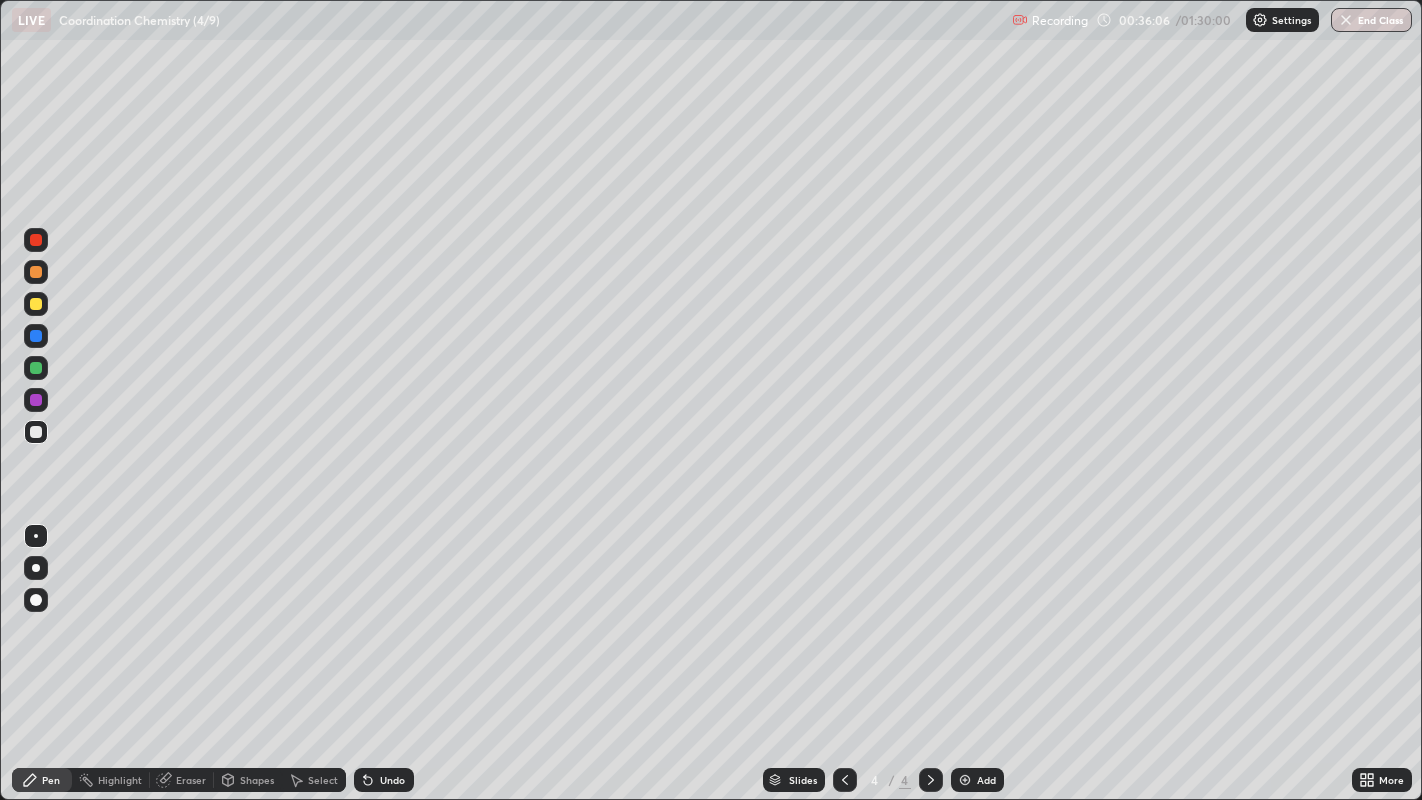 click on "Shapes" at bounding box center (257, 780) 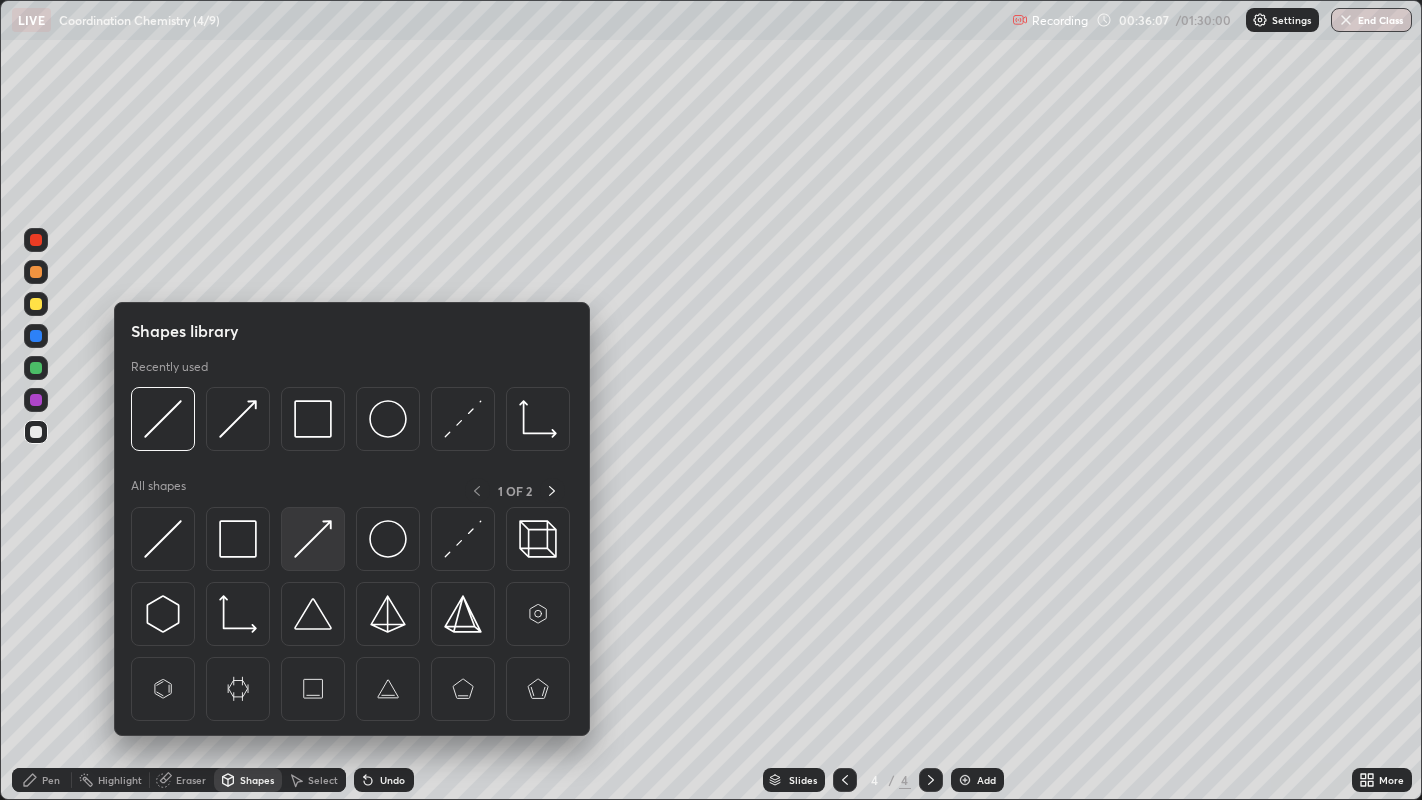 click at bounding box center (313, 539) 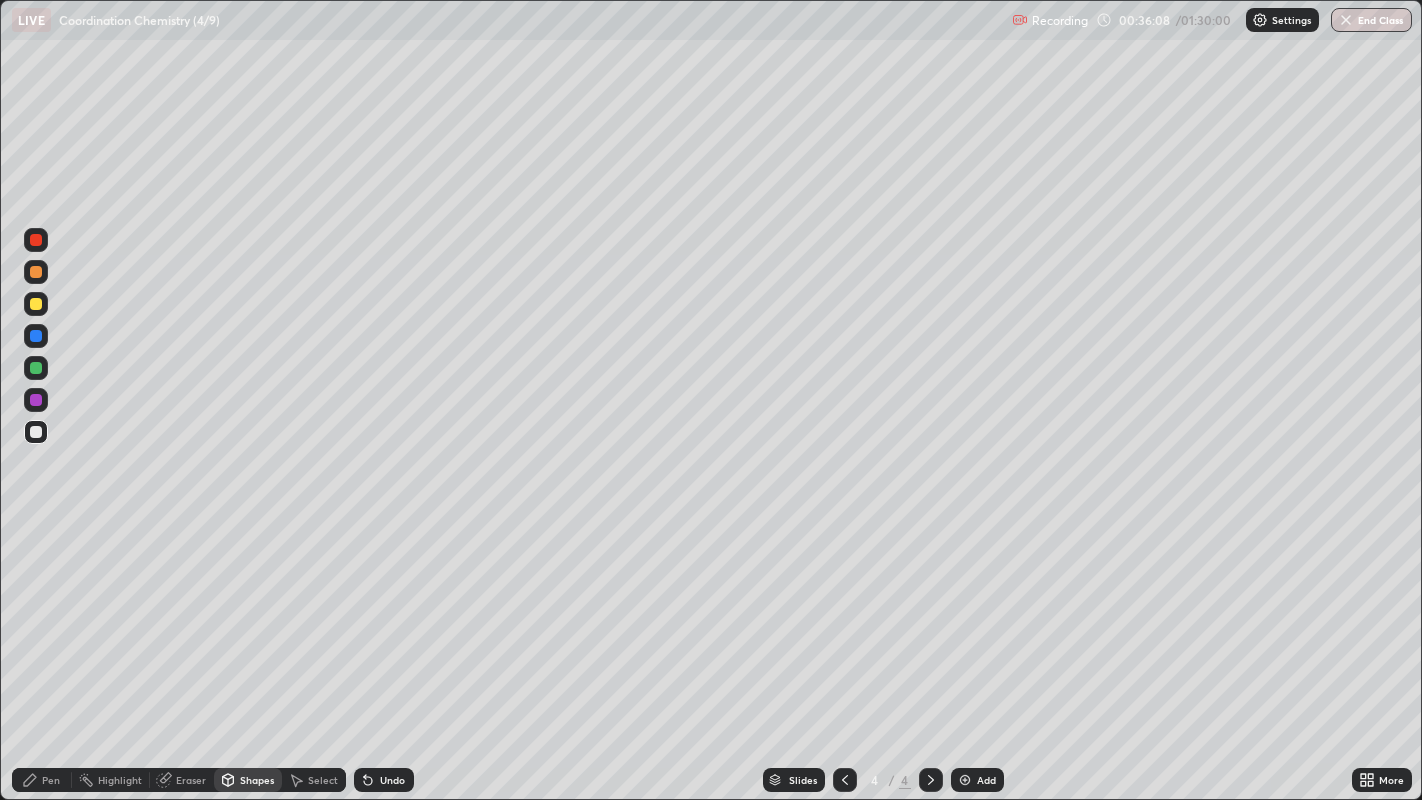 click 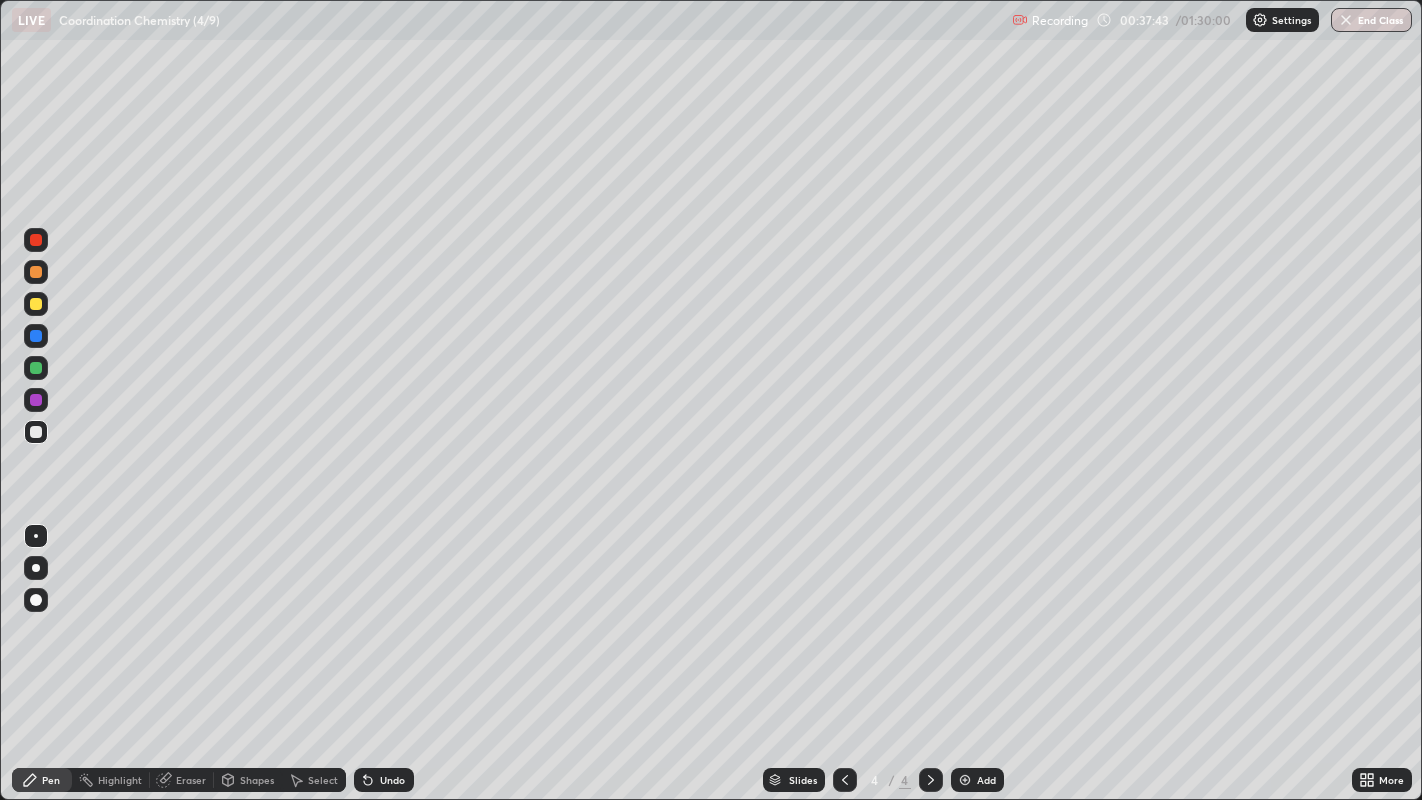 click 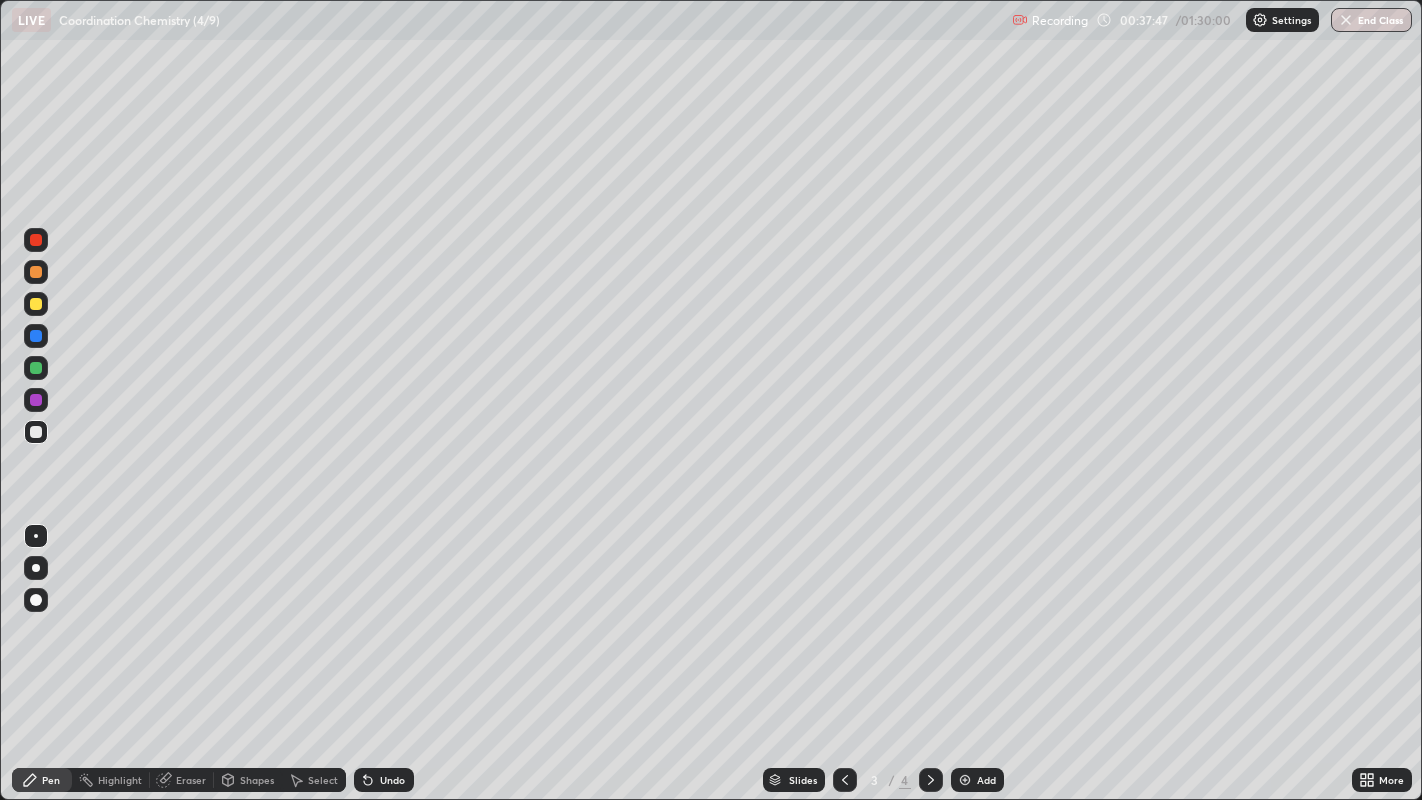click 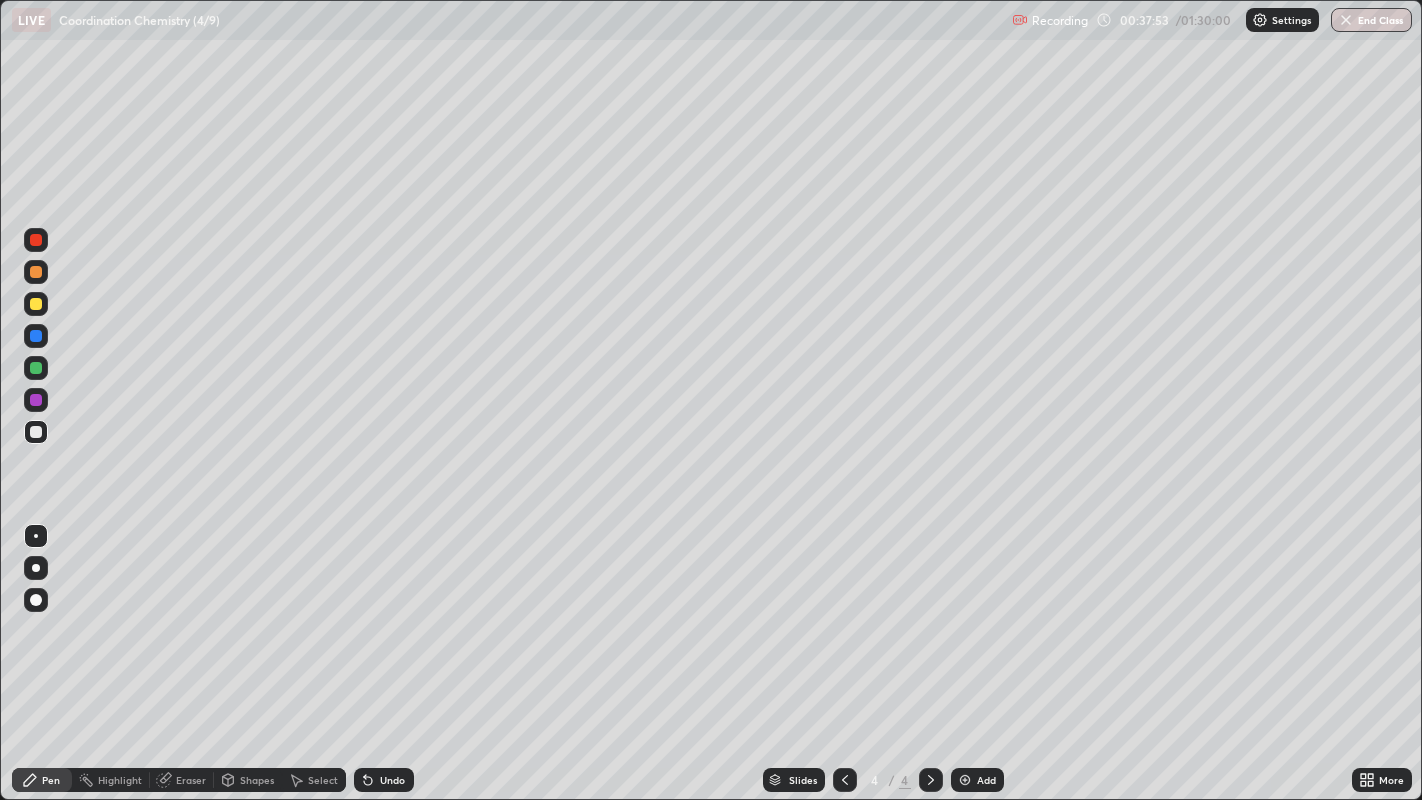 click at bounding box center [36, 304] 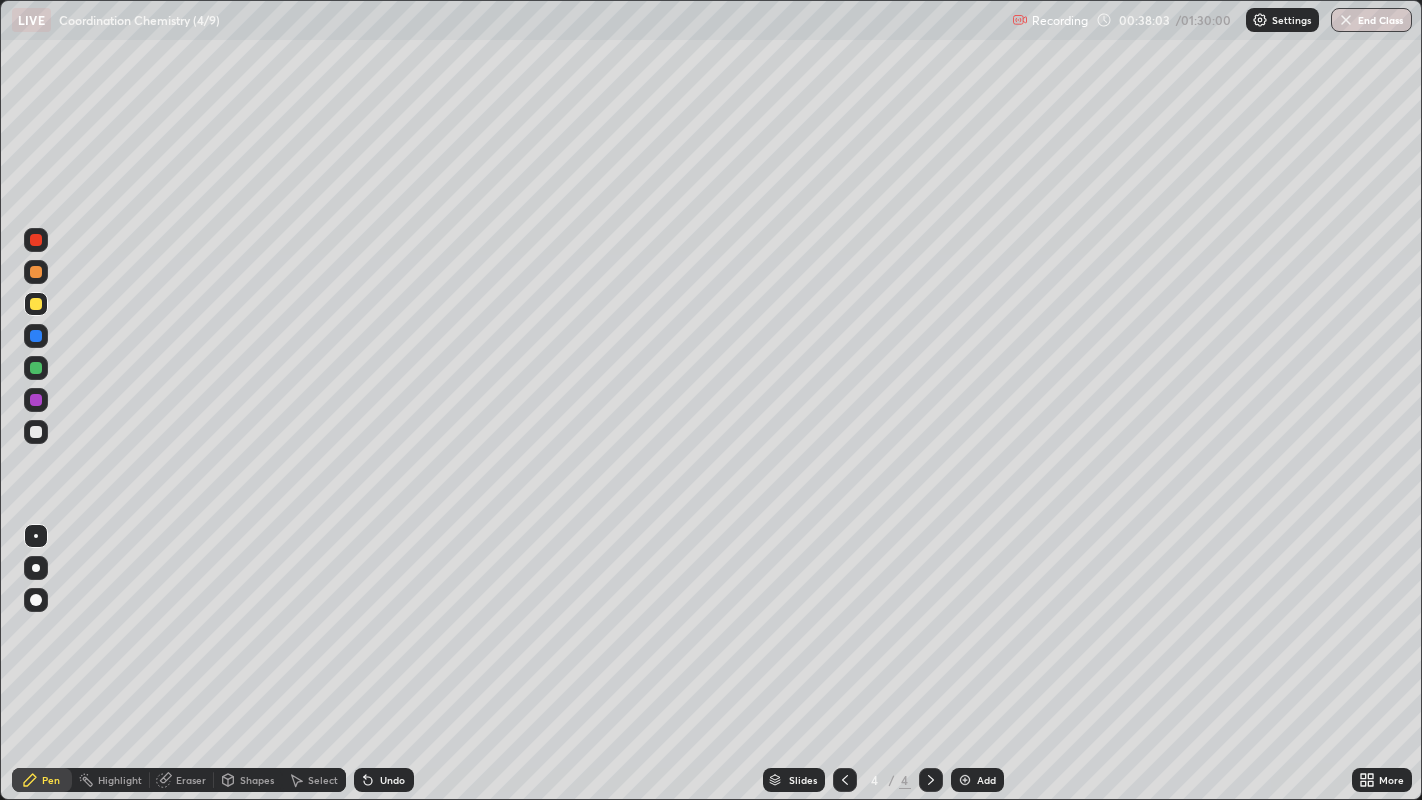 click at bounding box center (36, 432) 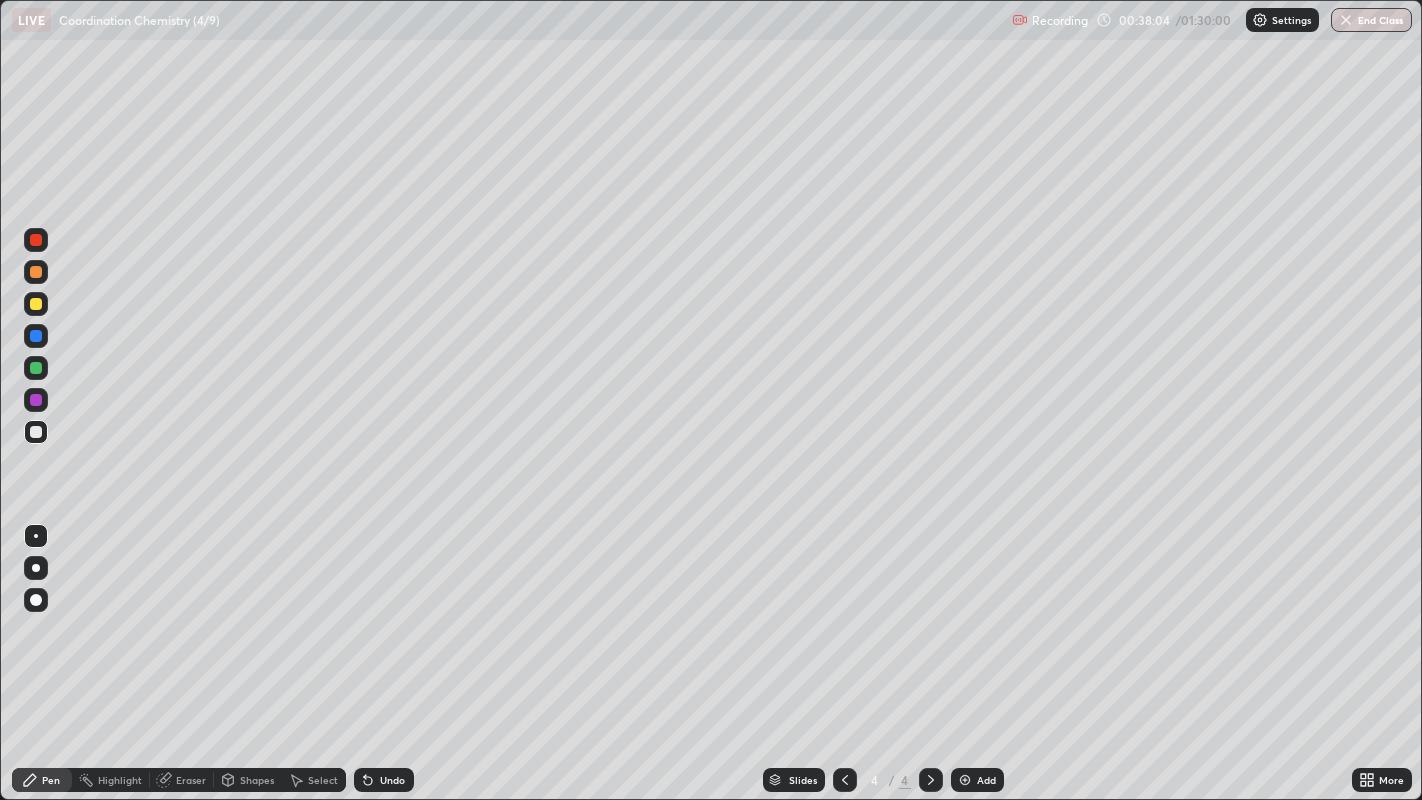 click on "Shapes" at bounding box center [248, 780] 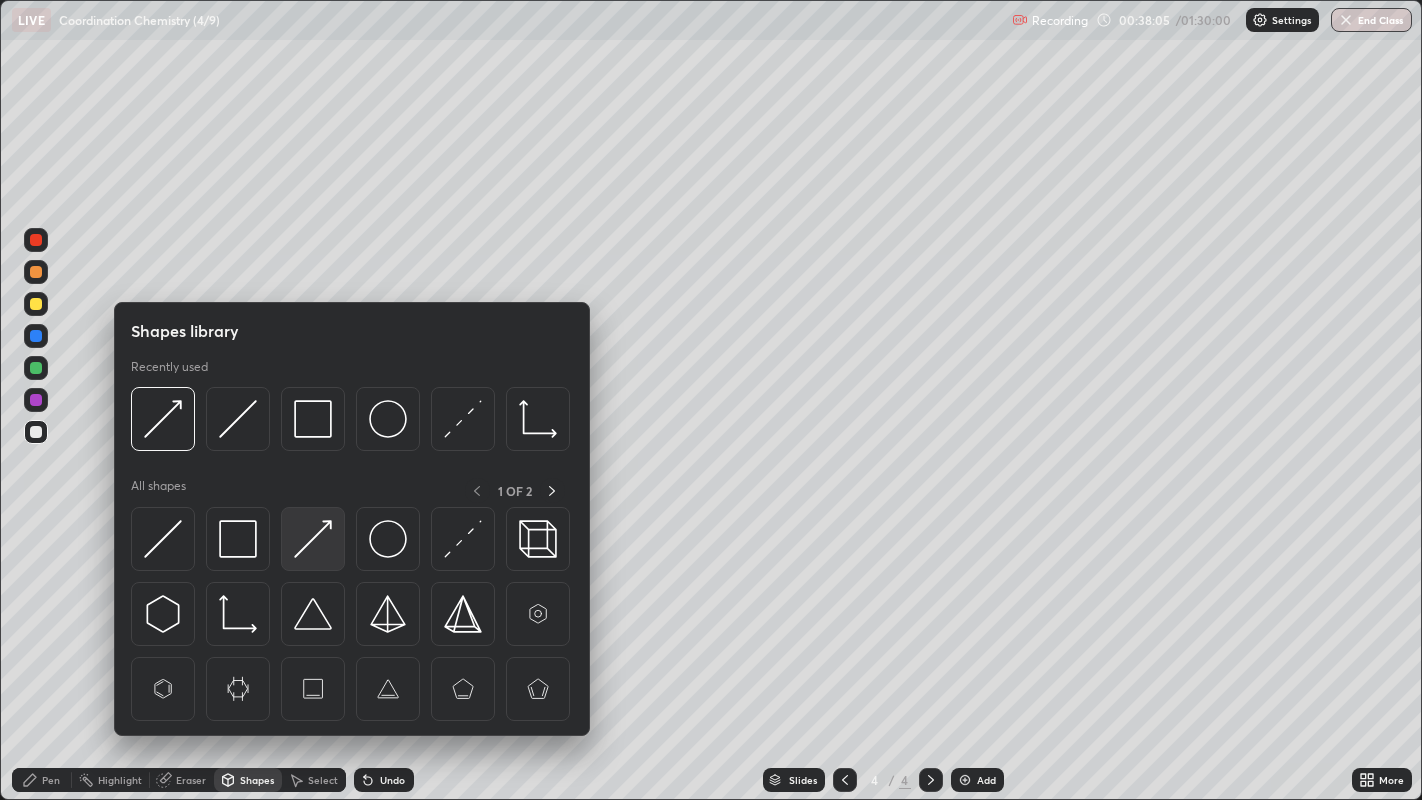 click at bounding box center (313, 539) 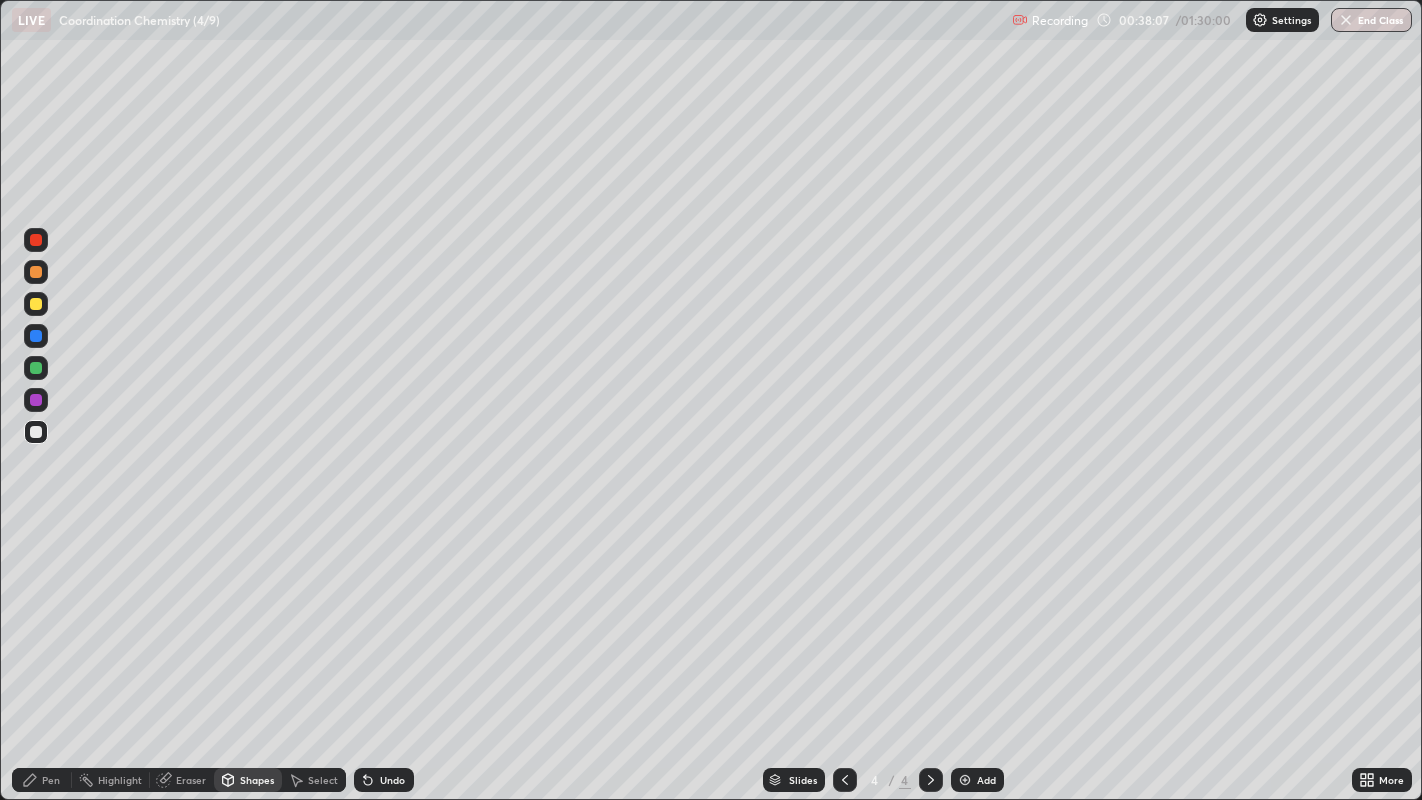 click on "Pen" at bounding box center (42, 780) 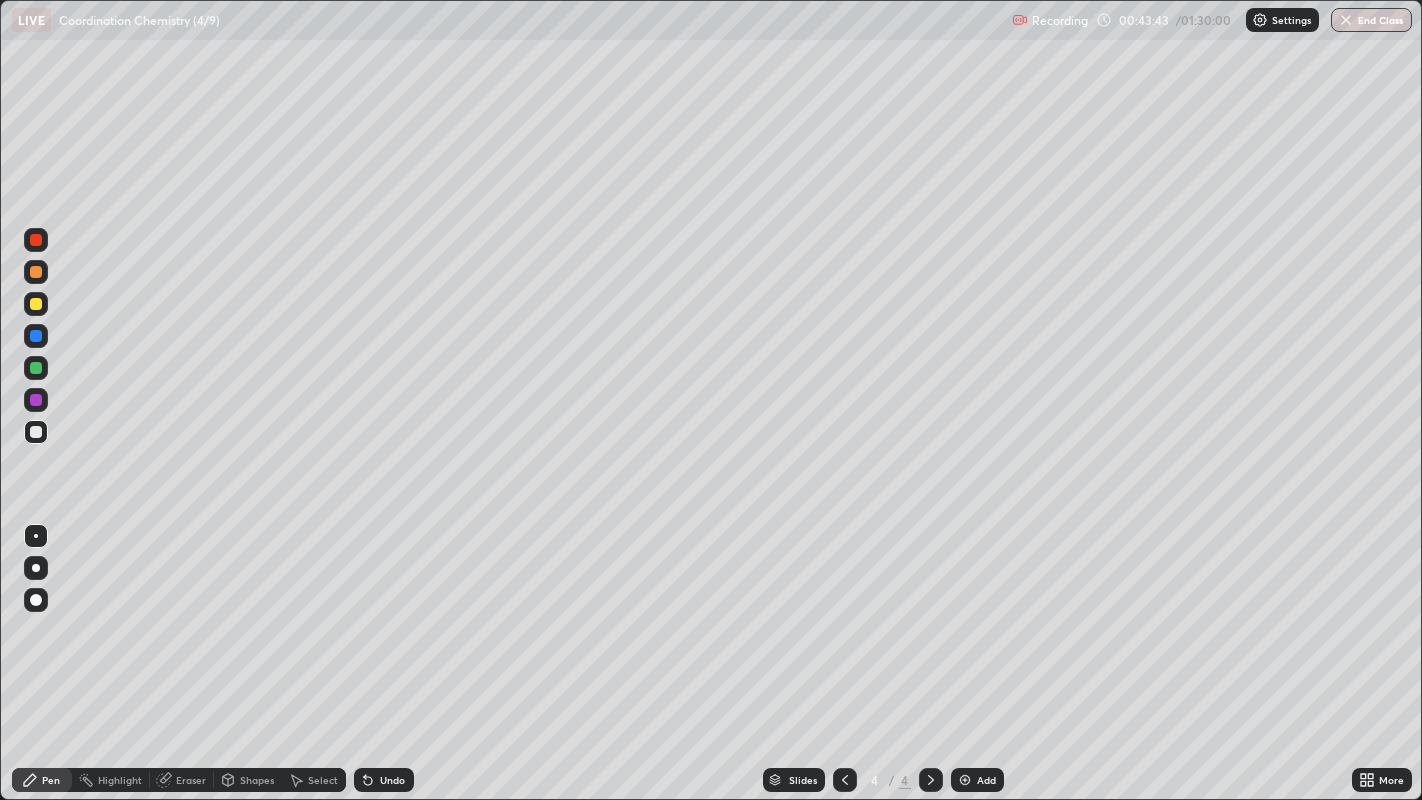 click on "Add" at bounding box center [977, 780] 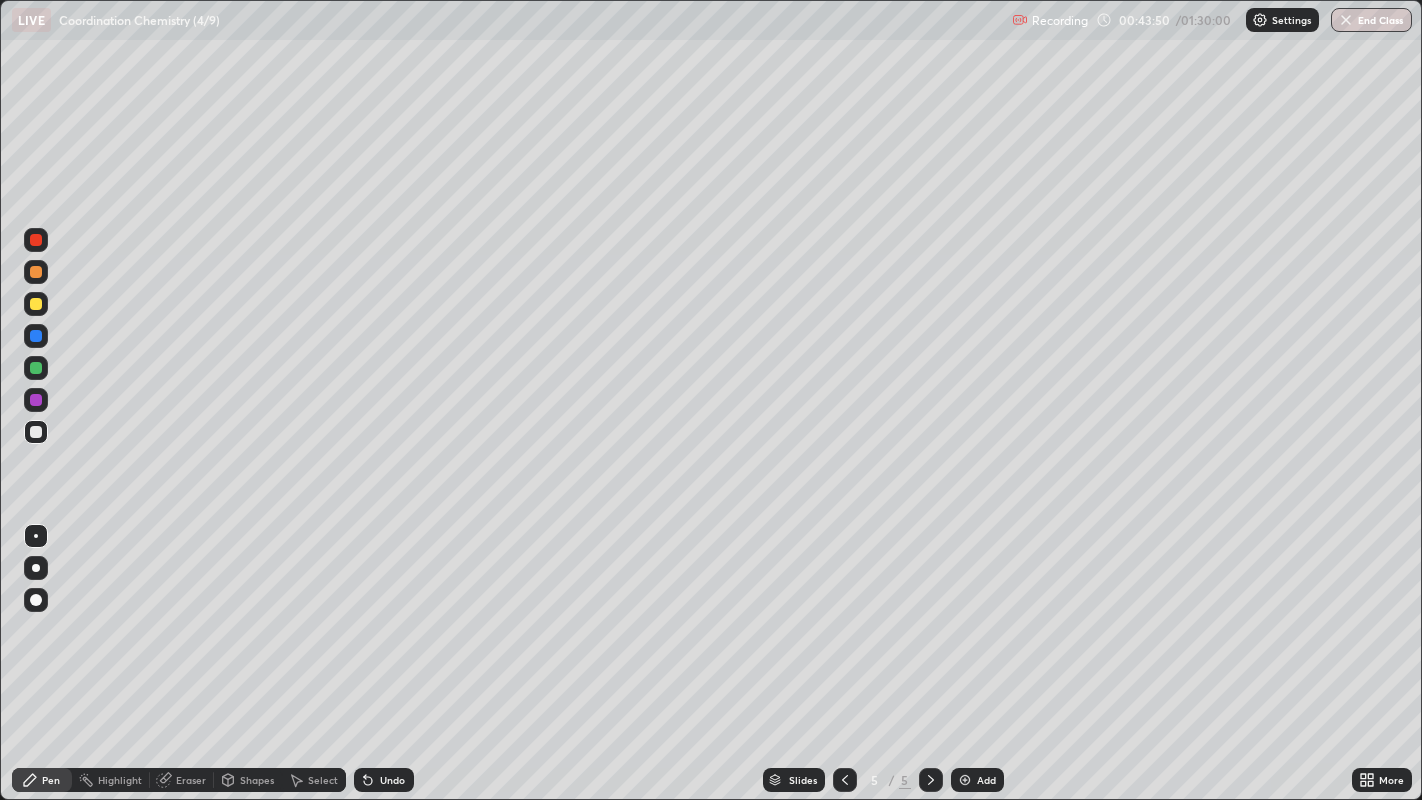 click on "Undo" at bounding box center (384, 780) 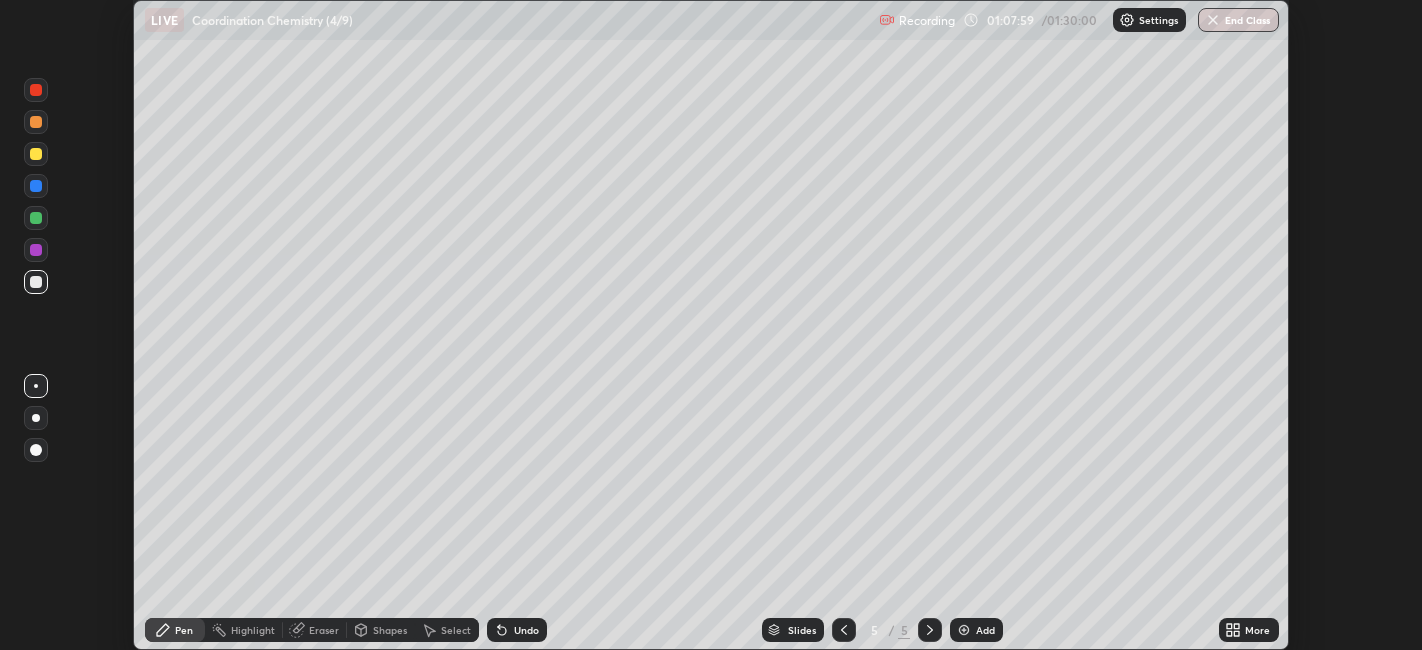 scroll, scrollTop: 0, scrollLeft: 0, axis: both 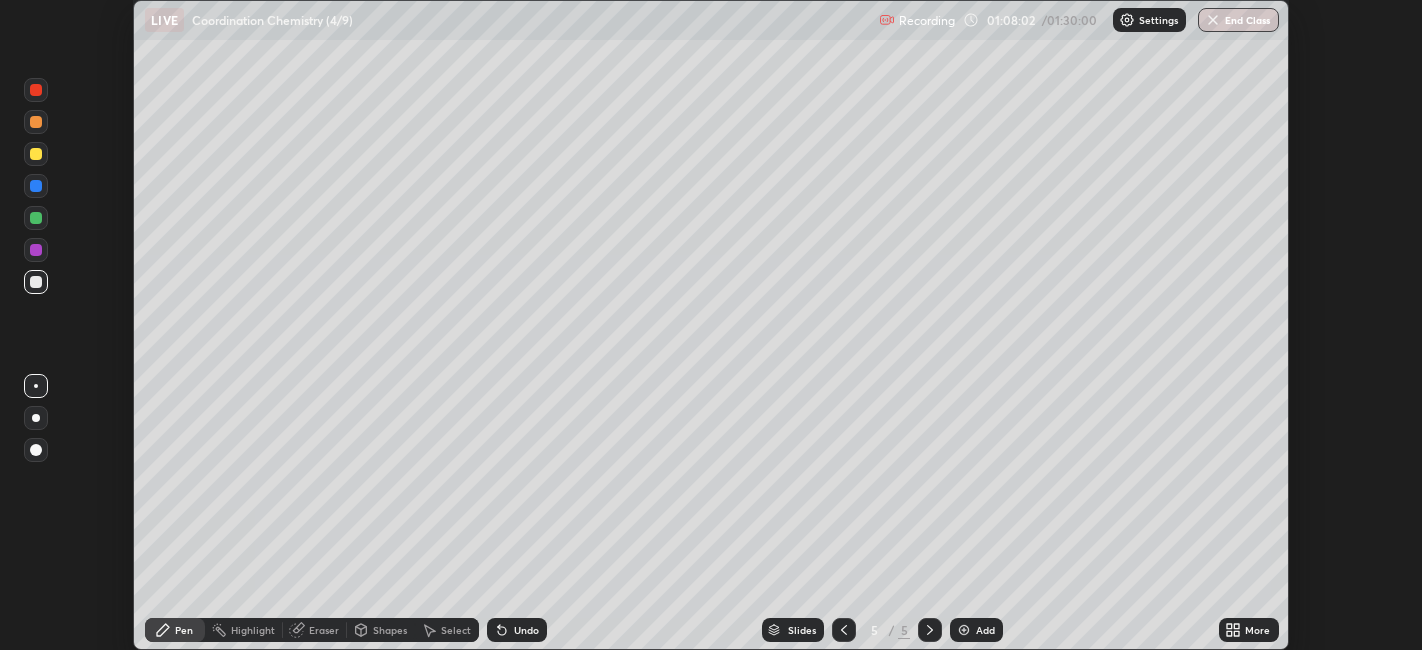 click 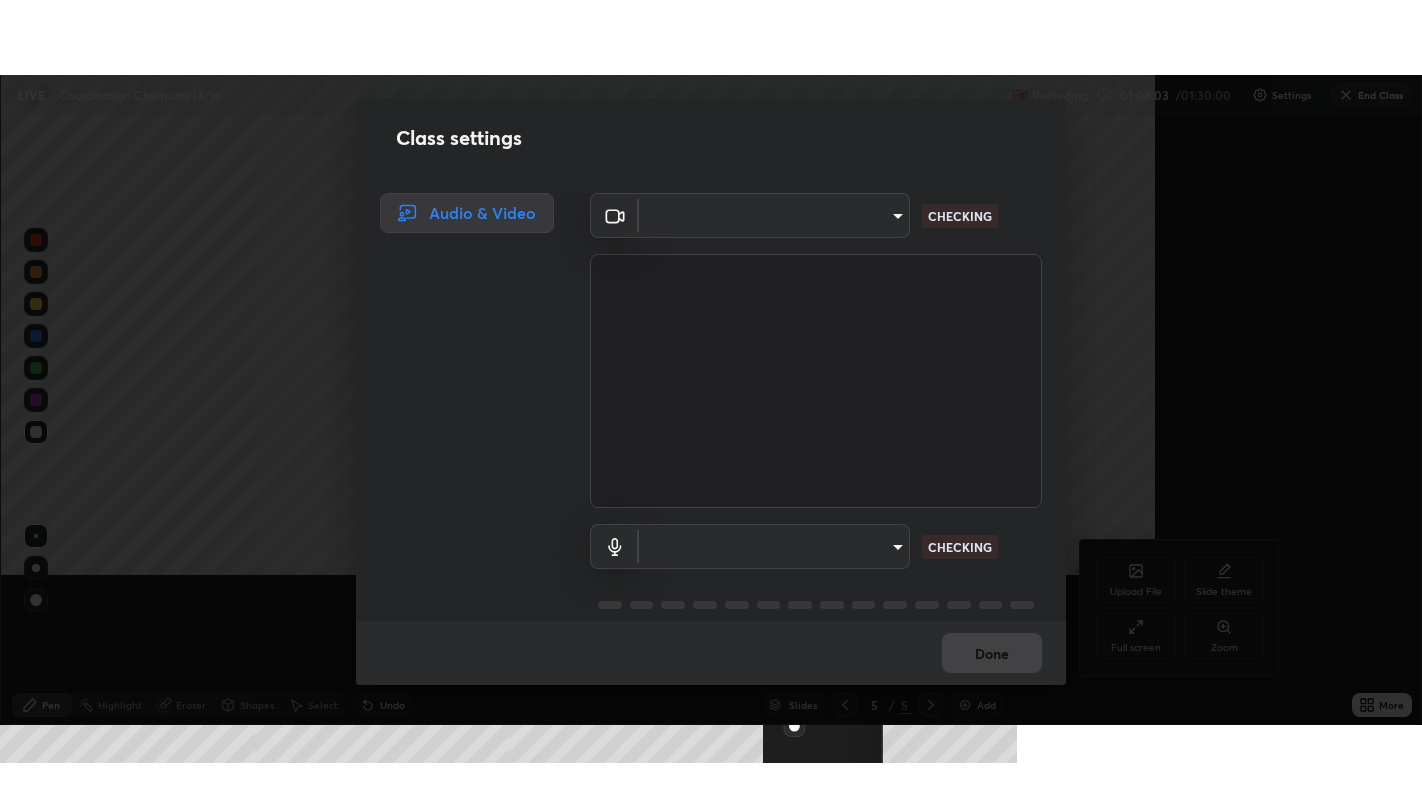 scroll, scrollTop: 99200, scrollLeft: 98577, axis: both 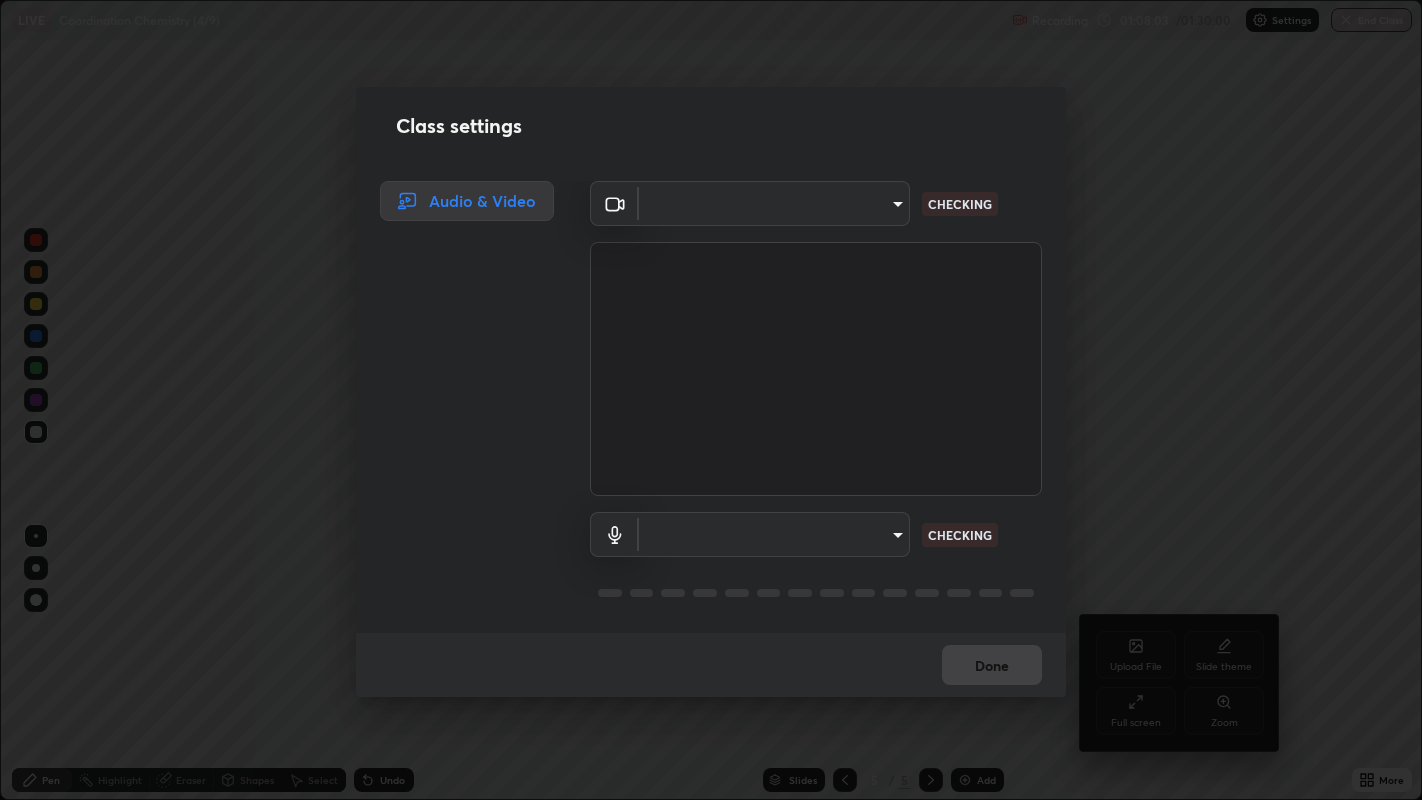 type on "052f9b30e05f62bb2e590cb50044ac96a00de3eab8a32c7a625fc31ec407be61" 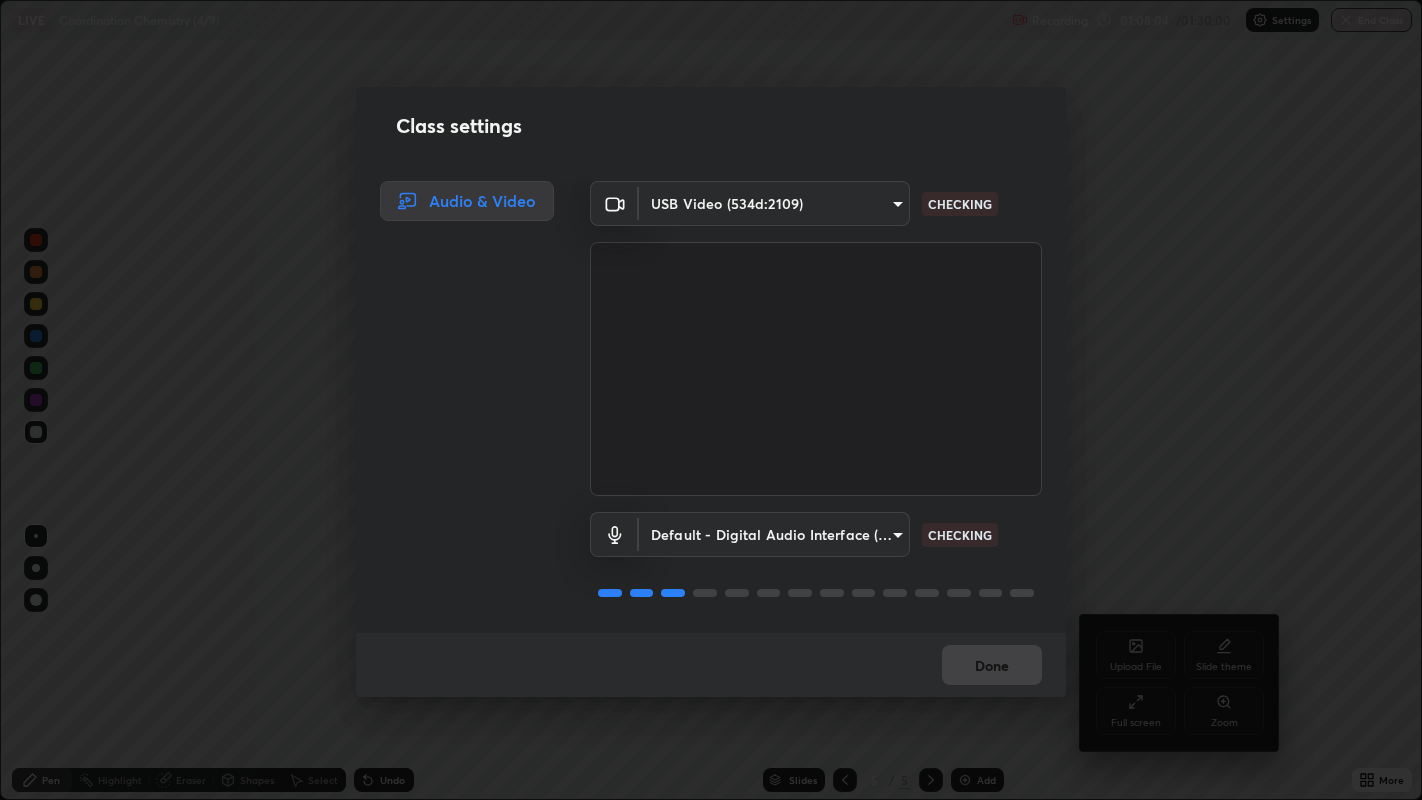 click on "Erase all LIVE Coordination Chemistry (4/9) Recording 01:08:04 /  01:30:00 Settings End Class Setting up your live class Coordination Chemistry (4/9) • L67 of Chemistry for NEET Excel 3 2026_CDR Devashish Roy Pen Highlight Eraser Shapes Select Undo Slides 5 / 5 Add More No doubts shared Encourage your learners to ask a doubt for better clarity Report an issue Reason for reporting Buffering Chat not working Audio - Video sync issue Educator video quality low ​ Attach an image Report Upload File Slide theme Full screen Zoom Class settings Audio & Video USB Video (534d:2109) 052f9b30e05f62bb2e590cb50044ac96a00de3eab8a32c7a625fc31ec407be61 CHECKING Default - Digital Audio Interface (USB Digital Audio) default CHECKING Done" at bounding box center [711, 400] 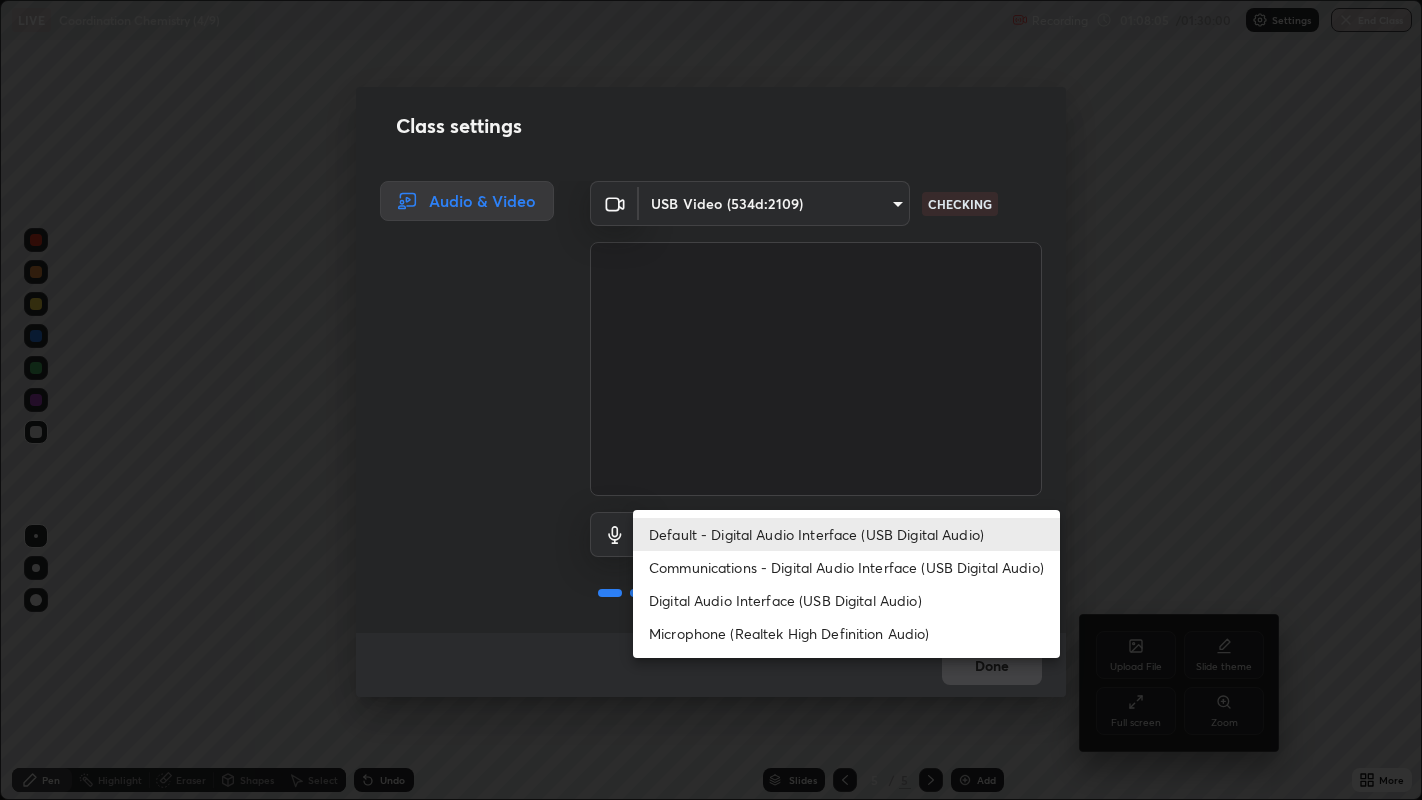 click on "Microphone (Realtek High Definition Audio)" at bounding box center (846, 633) 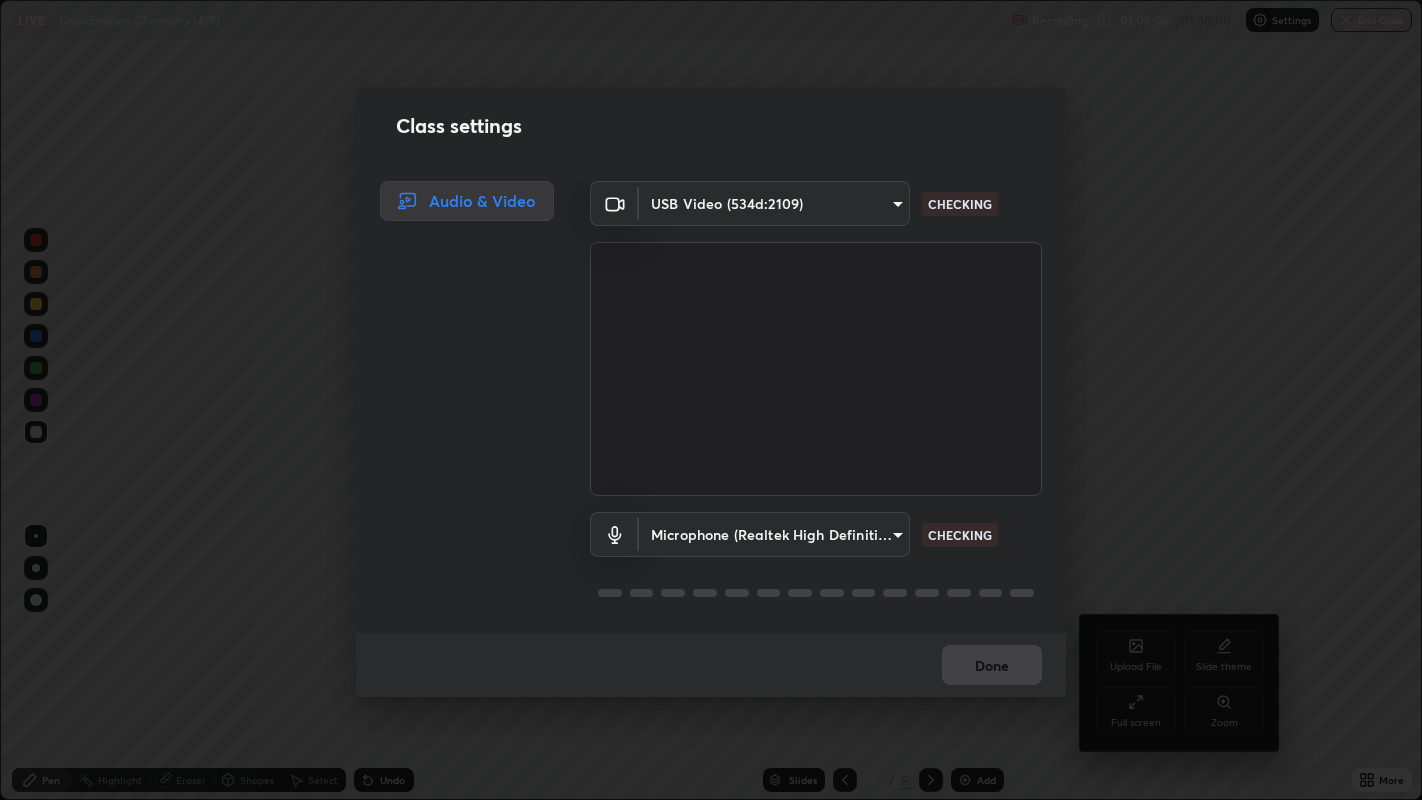 click on "Erase all LIVE Coordination Chemistry (4/9) Recording 01:08:06 /  01:30:00 Settings End Class Setting up your live class Coordination Chemistry (4/9) • L67 of Chemistry for NEET Excel 3 2026_CDR Devashish Roy Pen Highlight Eraser Shapes Select Undo Slides 5 / 5 Add More No doubts shared Encourage your learners to ask a doubt for better clarity Report an issue Reason for reporting Buffering Chat not working Audio - Video sync issue Educator video quality low ​ Attach an image Report Upload File Slide theme Full screen Zoom Class settings Audio & Video USB Video (534d:2109) 052f9b30e05f62bb2e590cb50044ac96a00de3eab8a32c7a625fc31ec407be61 CHECKING Microphone (Realtek High Definition Audio) 115029540c542125826fbd59ff9e1130cd20c1e2e859f5b2a9ddcaa4a4d24698 CHECKING Done" at bounding box center [711, 400] 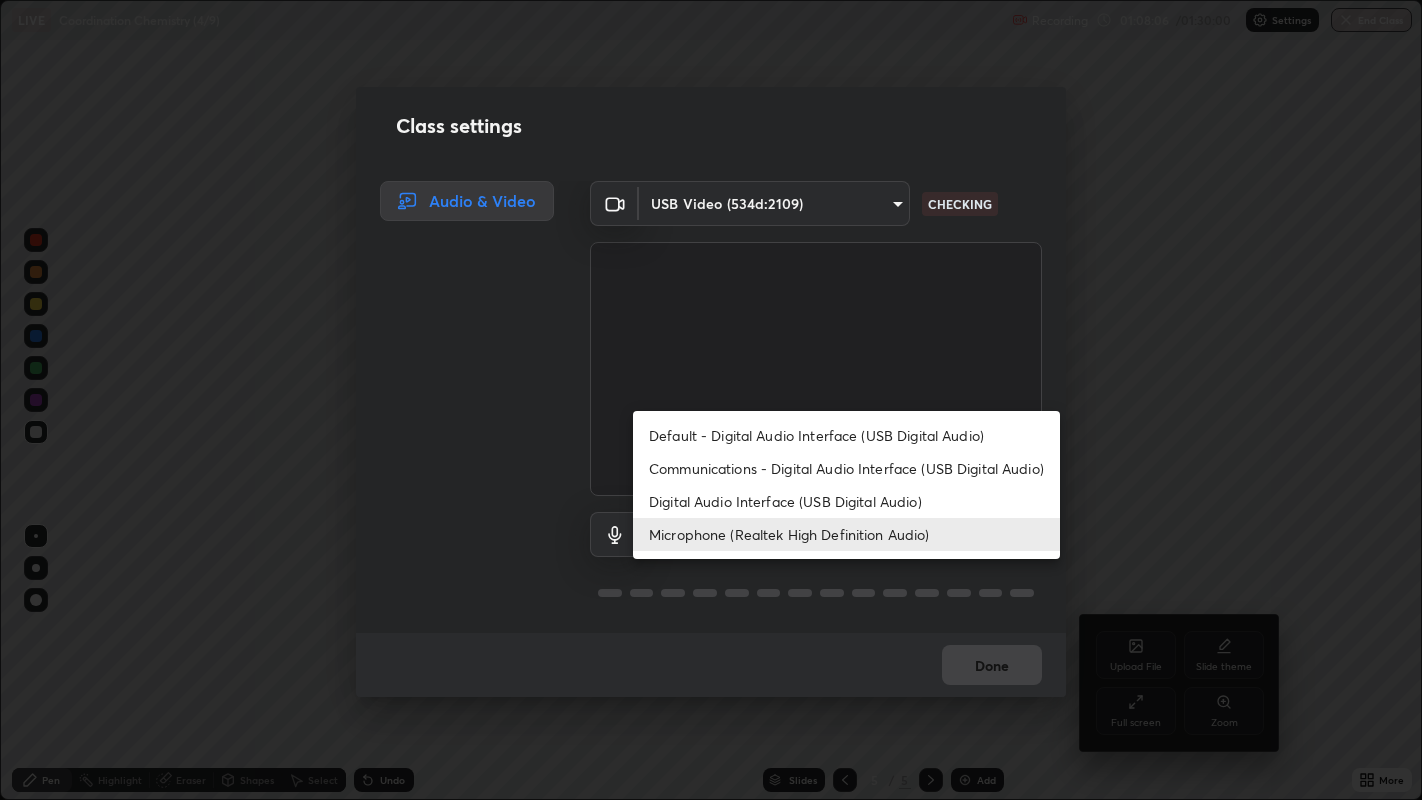 click on "Digital Audio Interface (USB Digital Audio)" at bounding box center [846, 501] 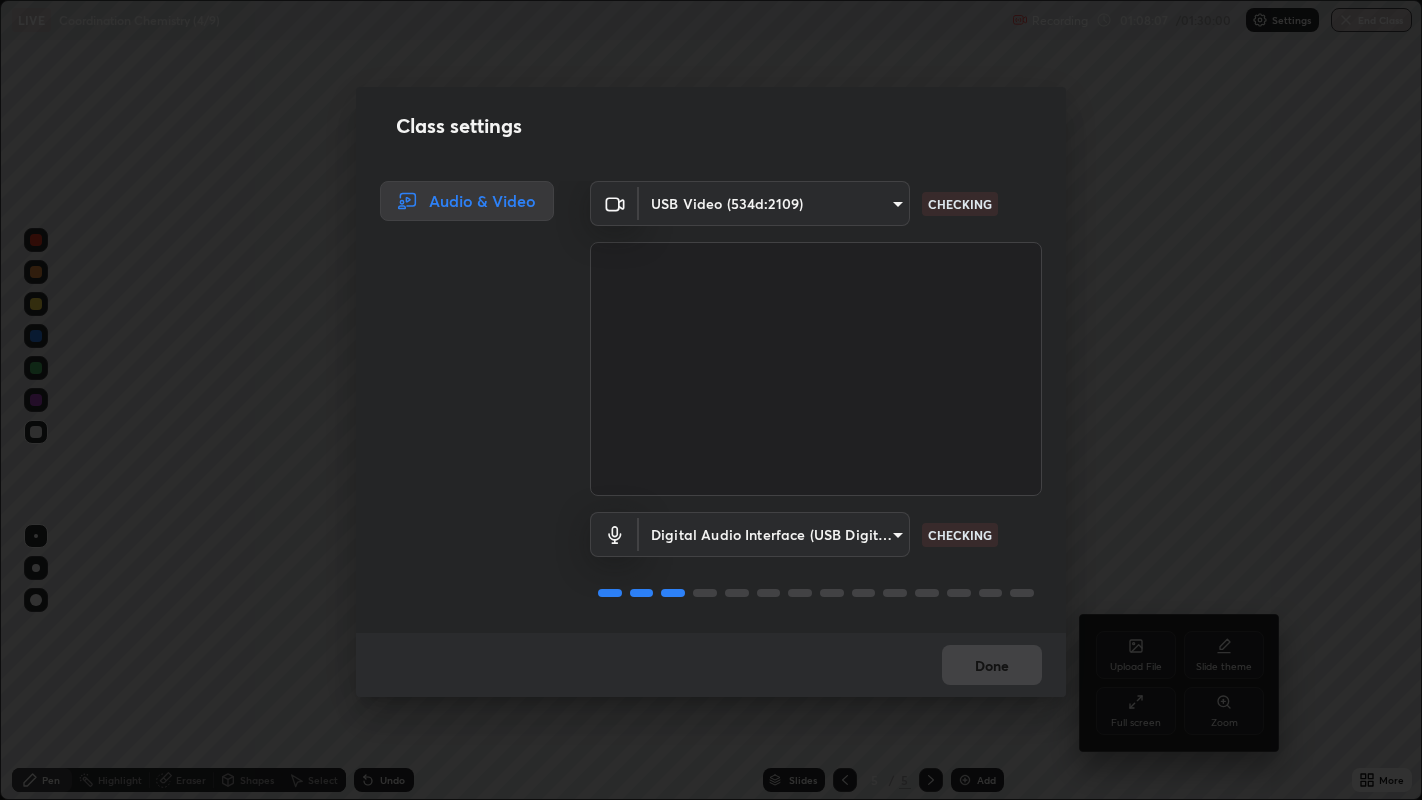 scroll, scrollTop: 1, scrollLeft: 0, axis: vertical 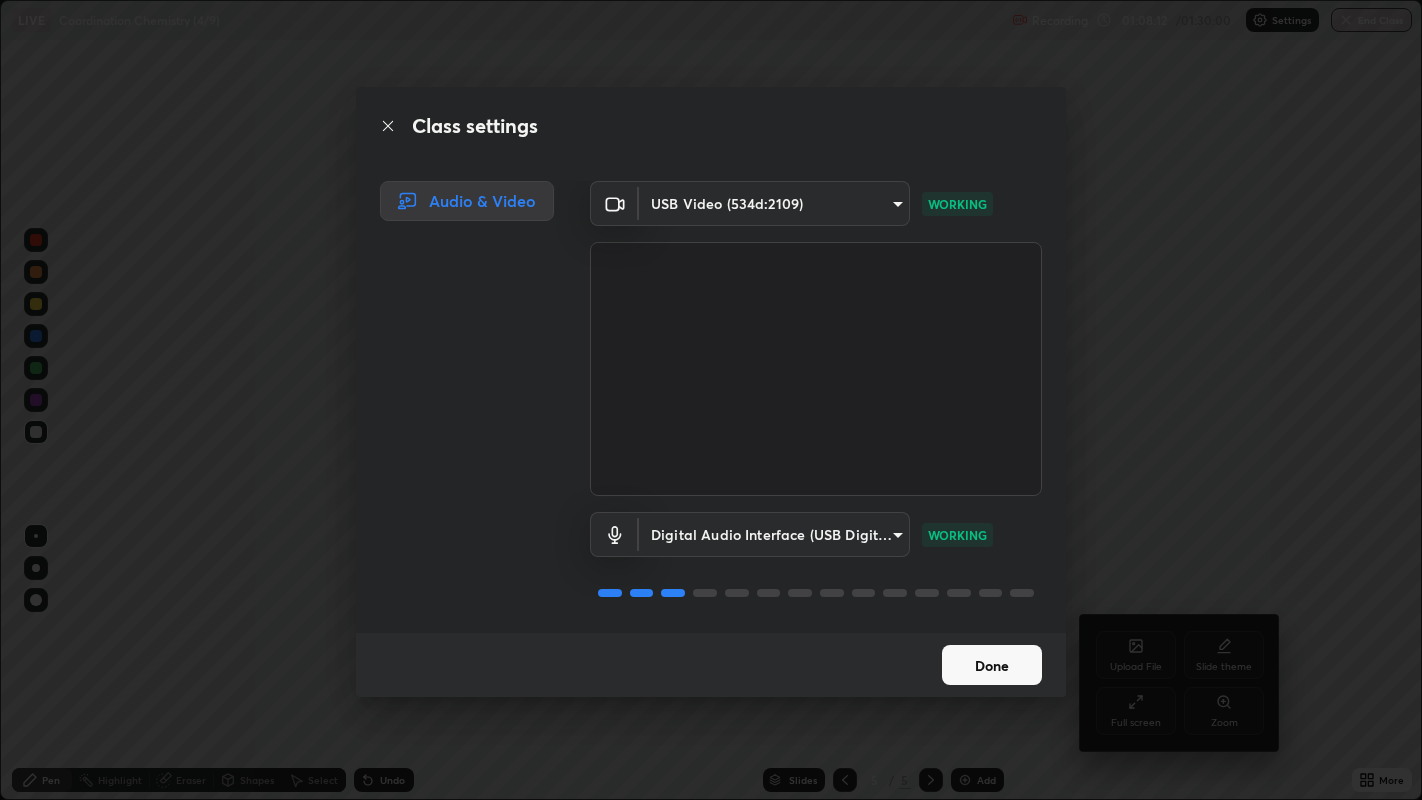 click on "Done" at bounding box center [992, 665] 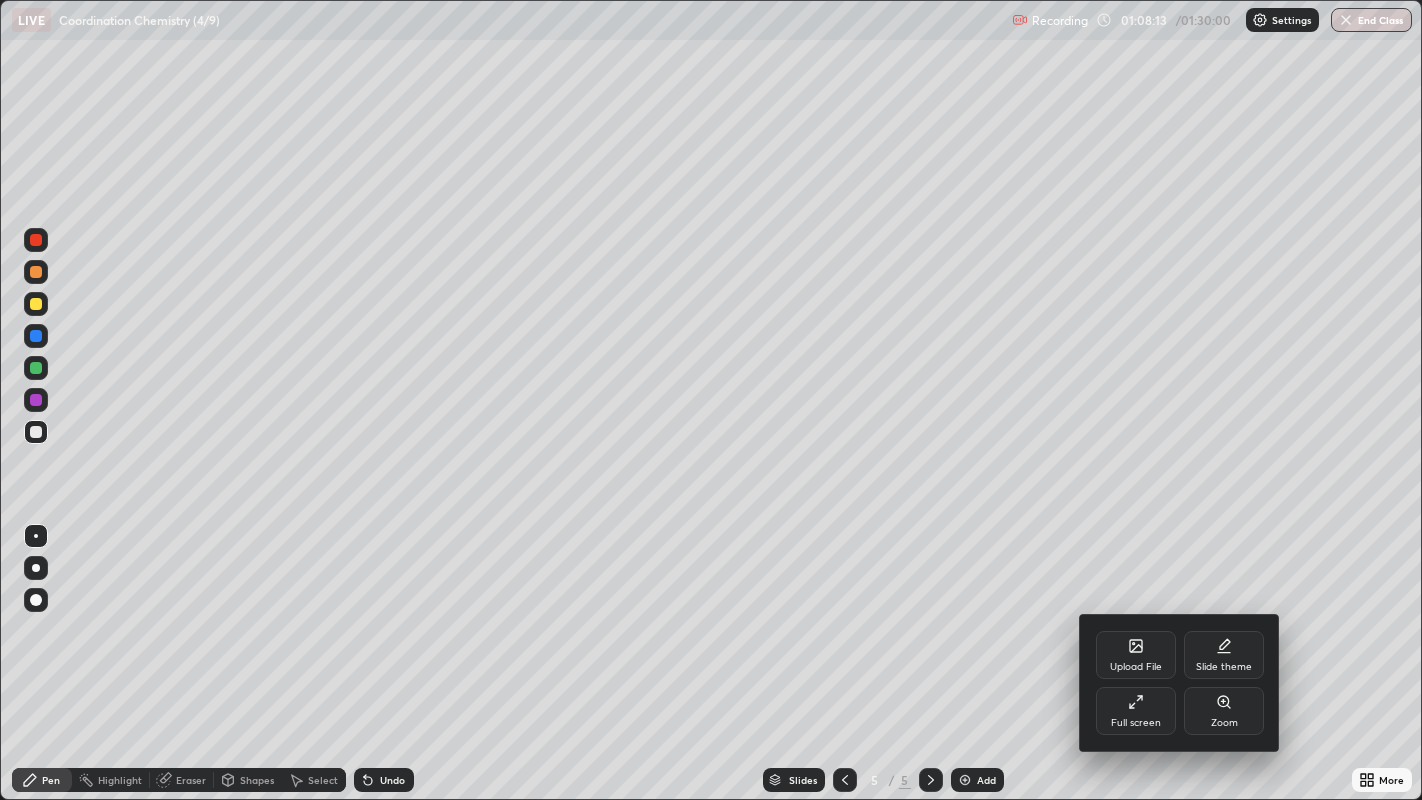 click at bounding box center (711, 400) 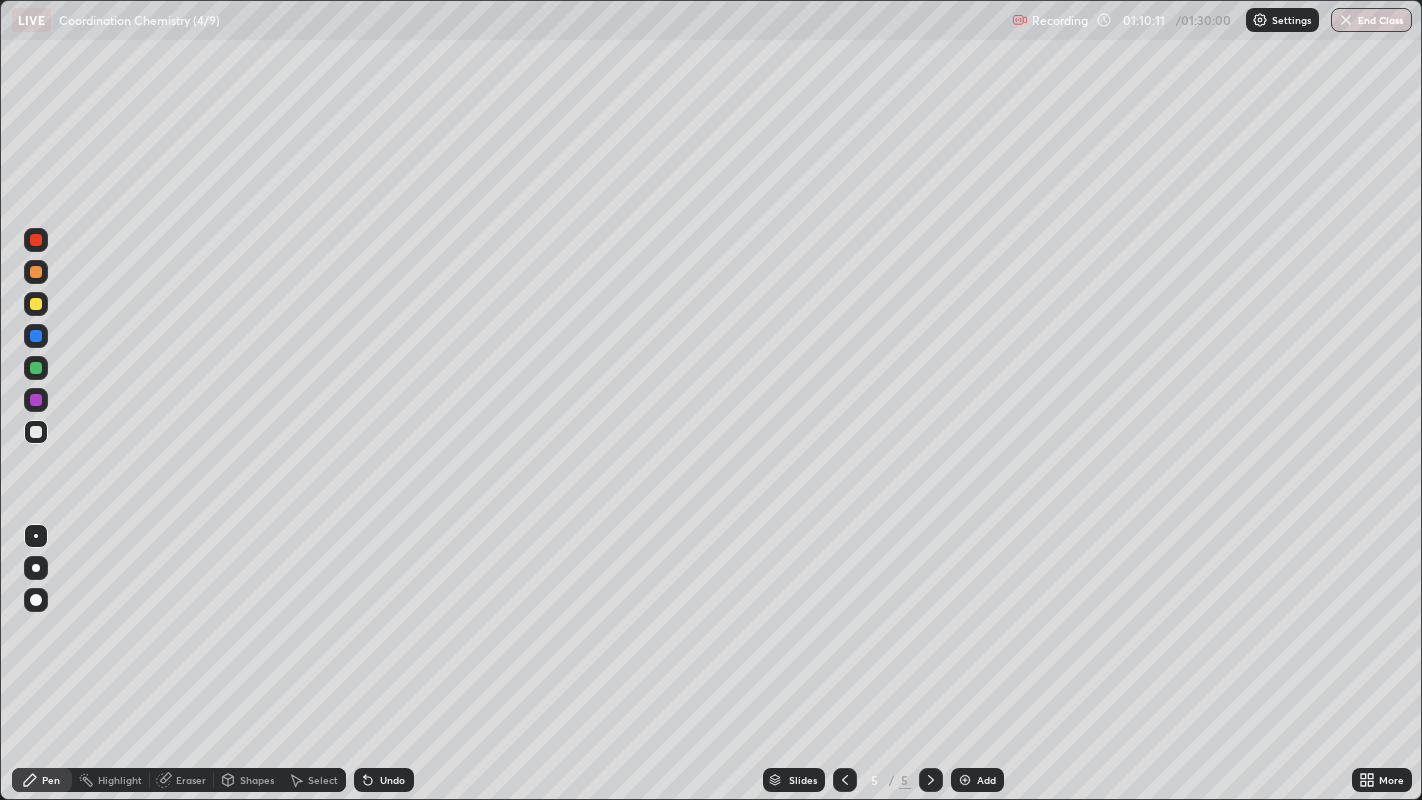 click on "Shapes" at bounding box center [257, 780] 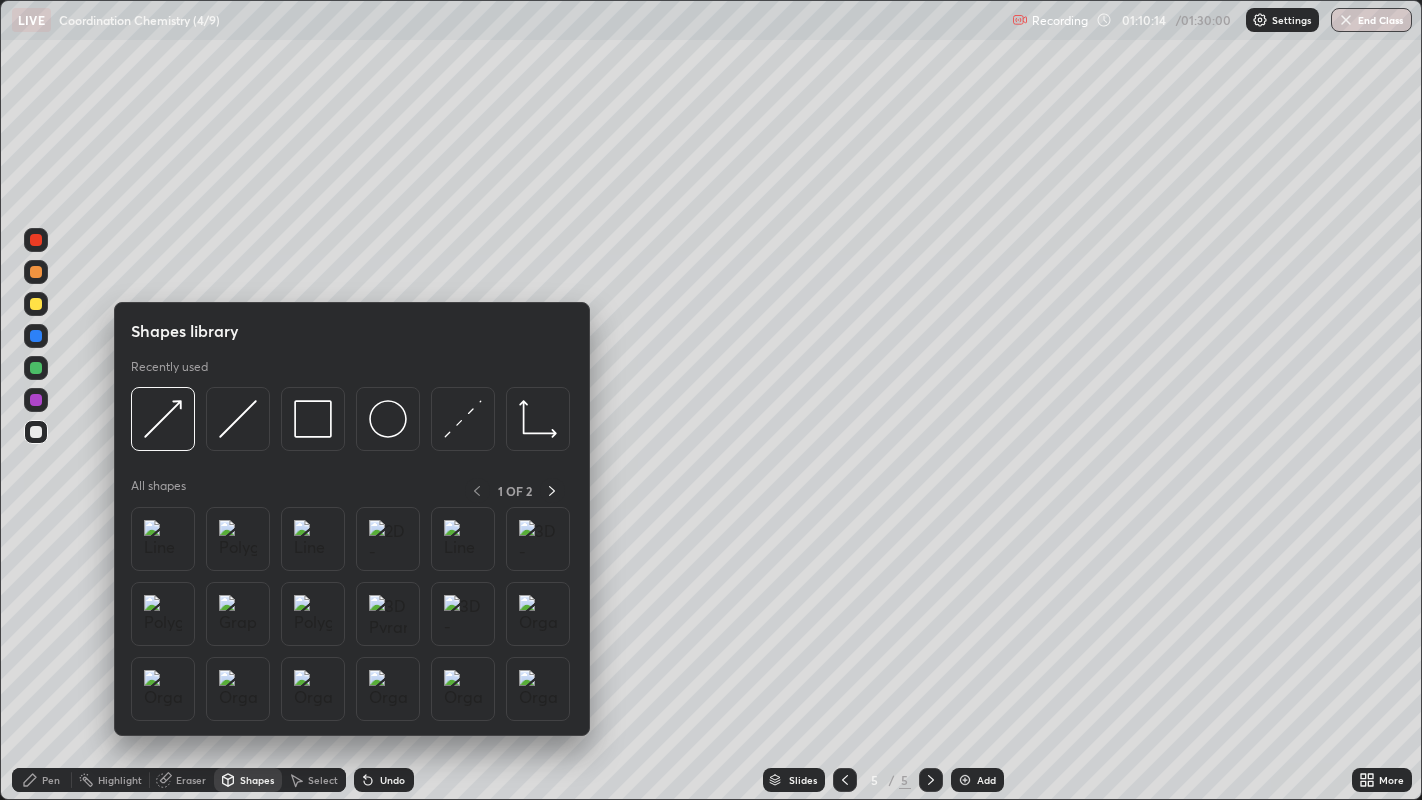 click at bounding box center (36, 492) 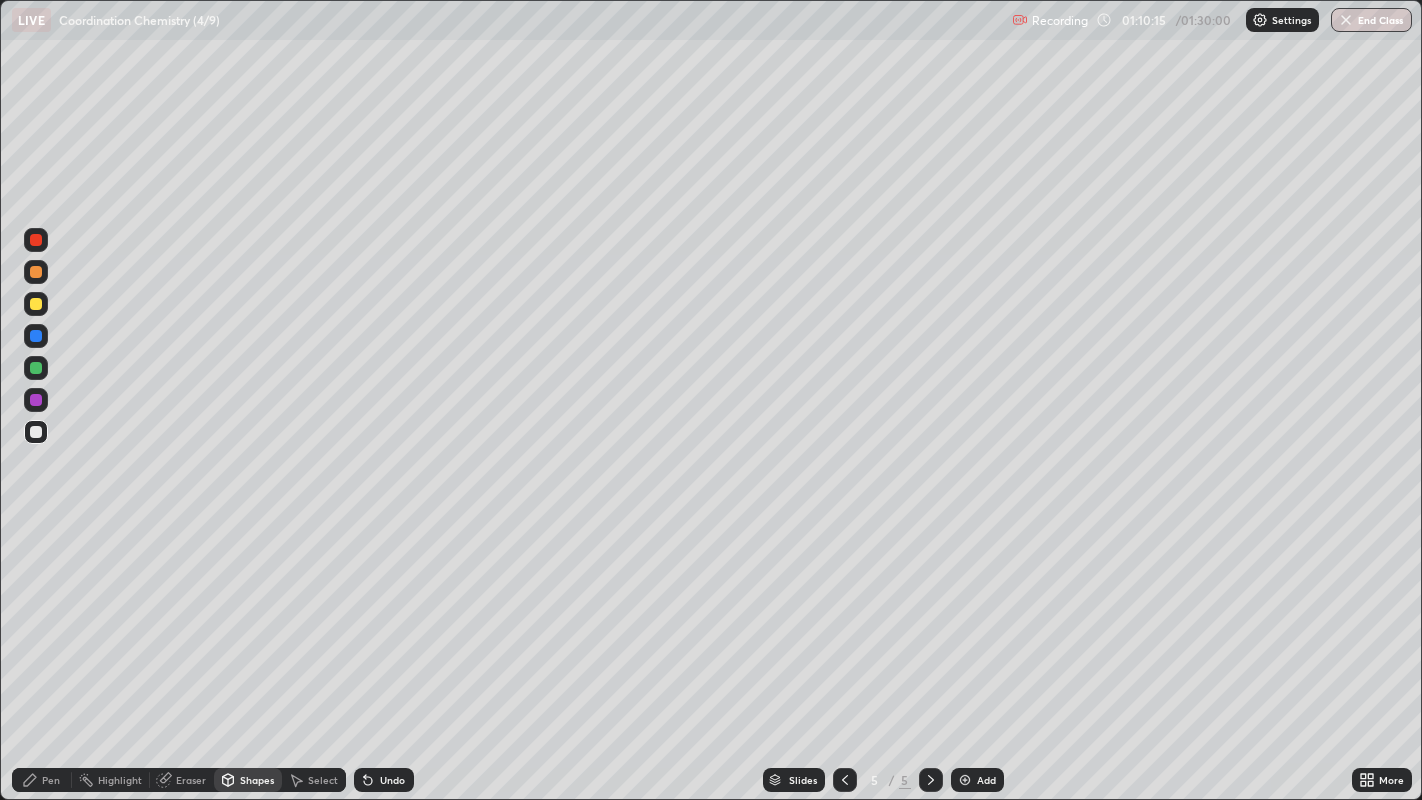 click on "Shapes" at bounding box center (257, 780) 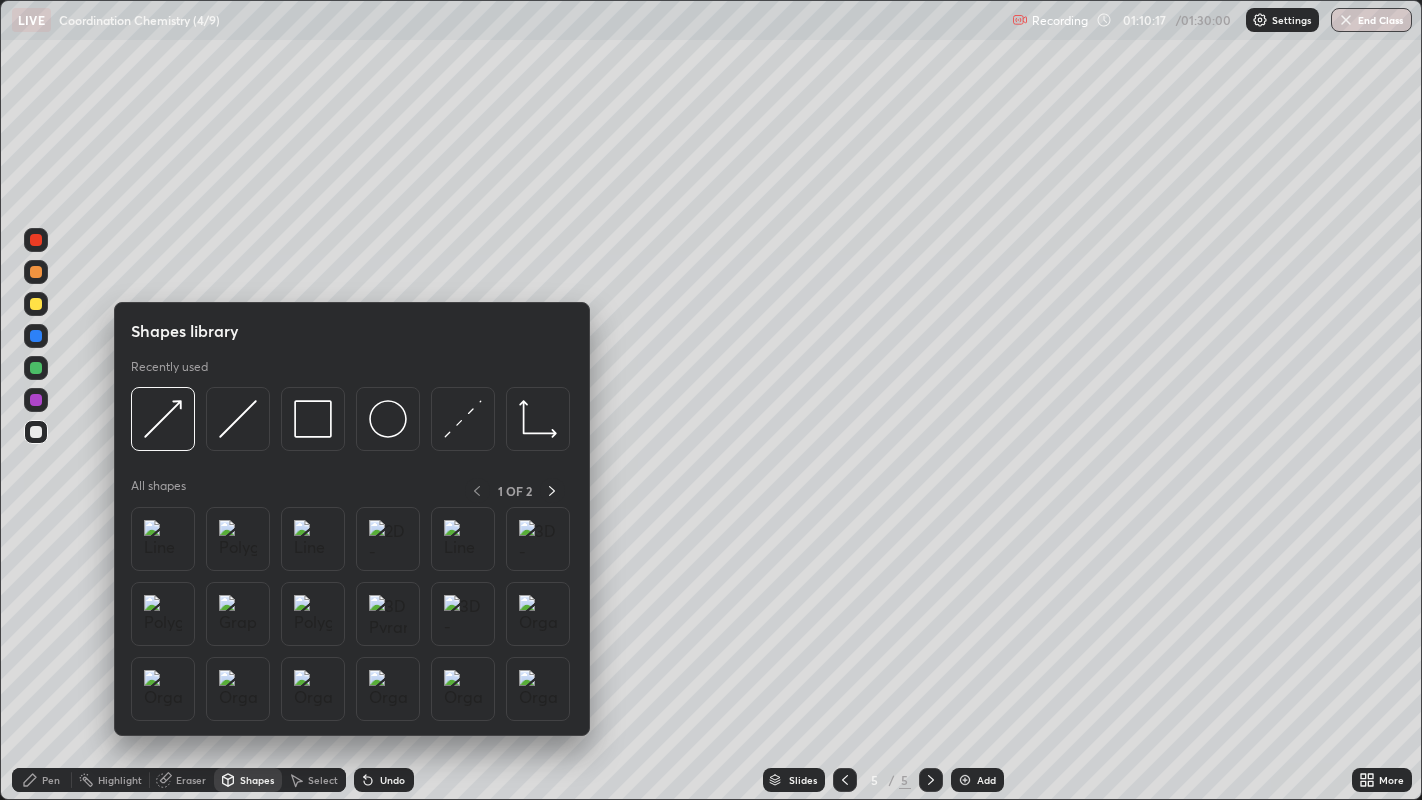 click at bounding box center [36, 492] 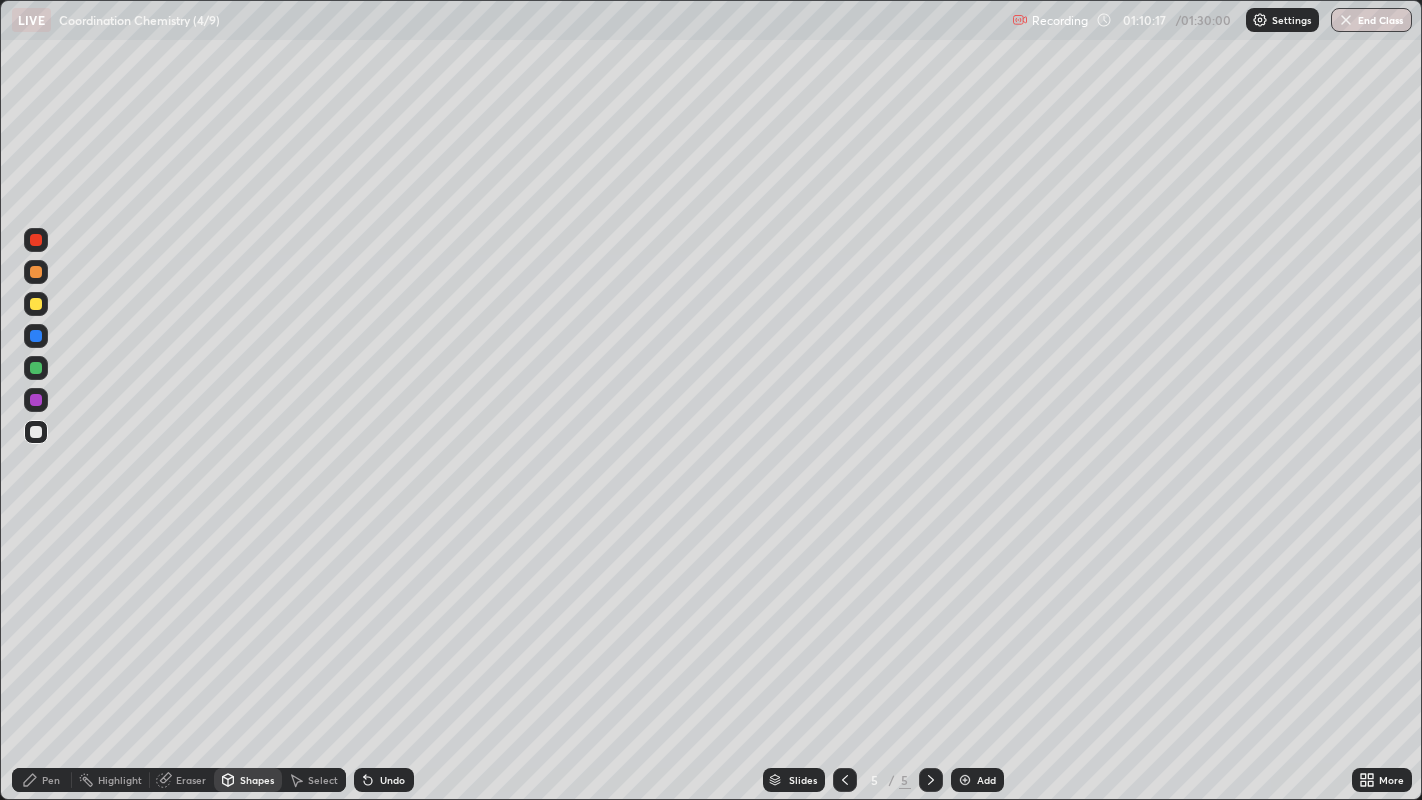 click on "Pen" at bounding box center [51, 780] 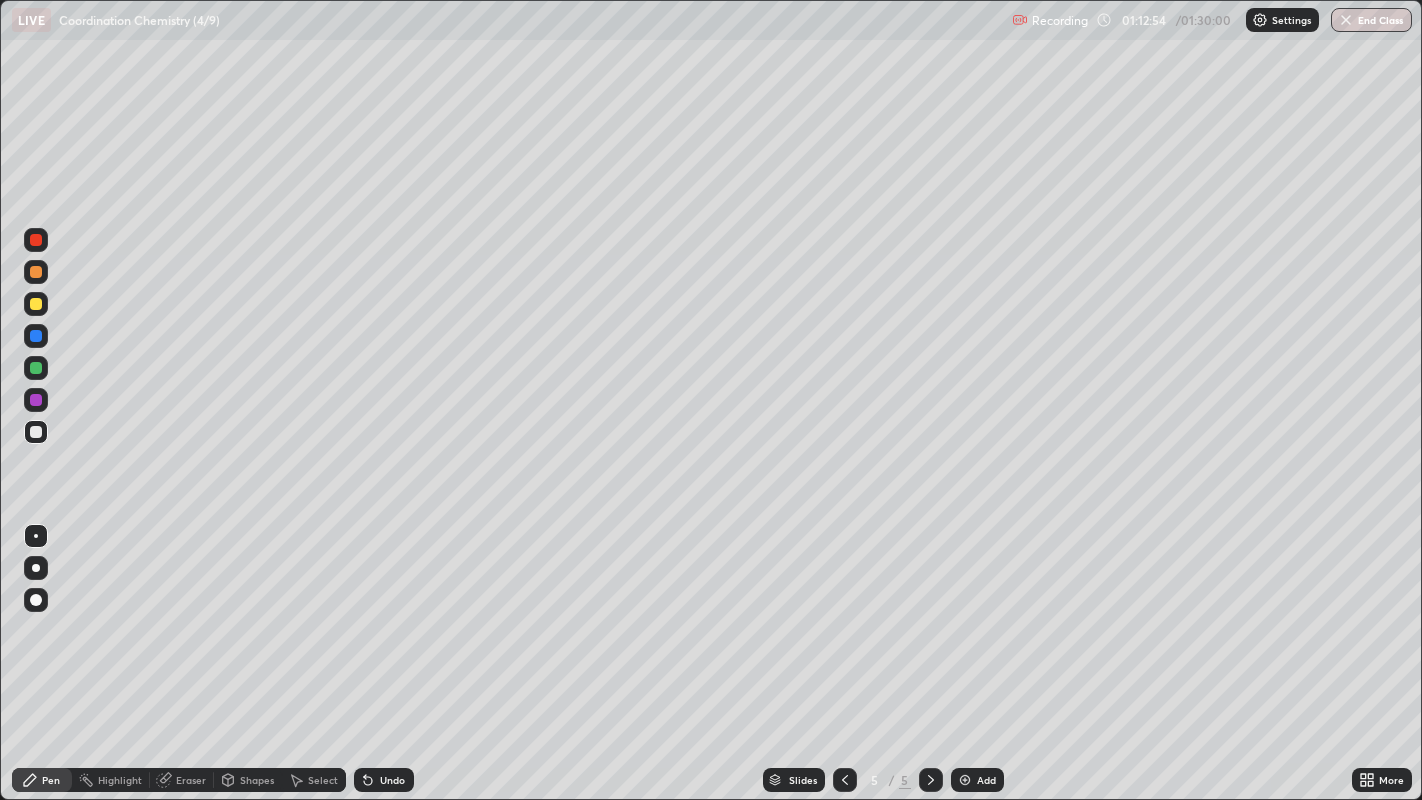 click at bounding box center [965, 780] 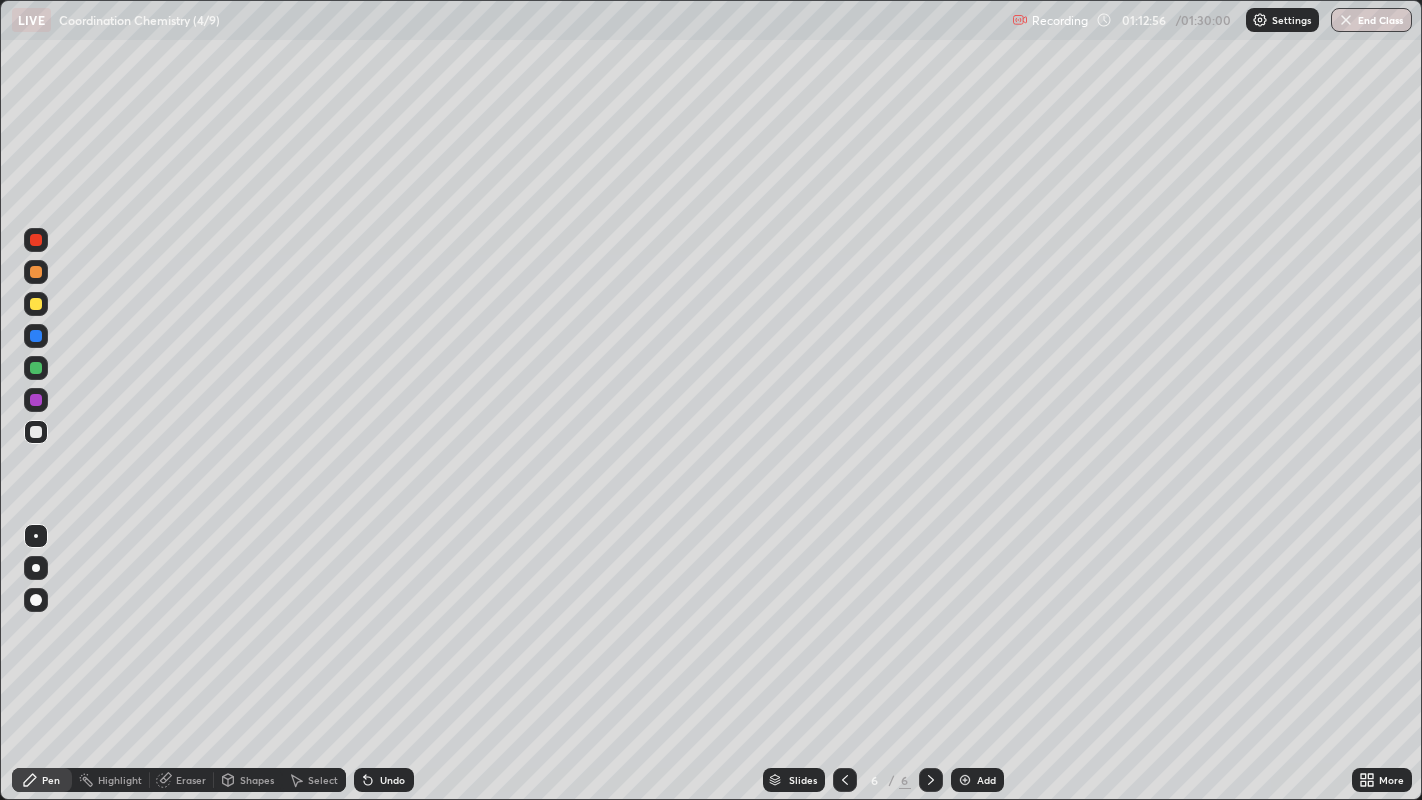 click at bounding box center (36, 304) 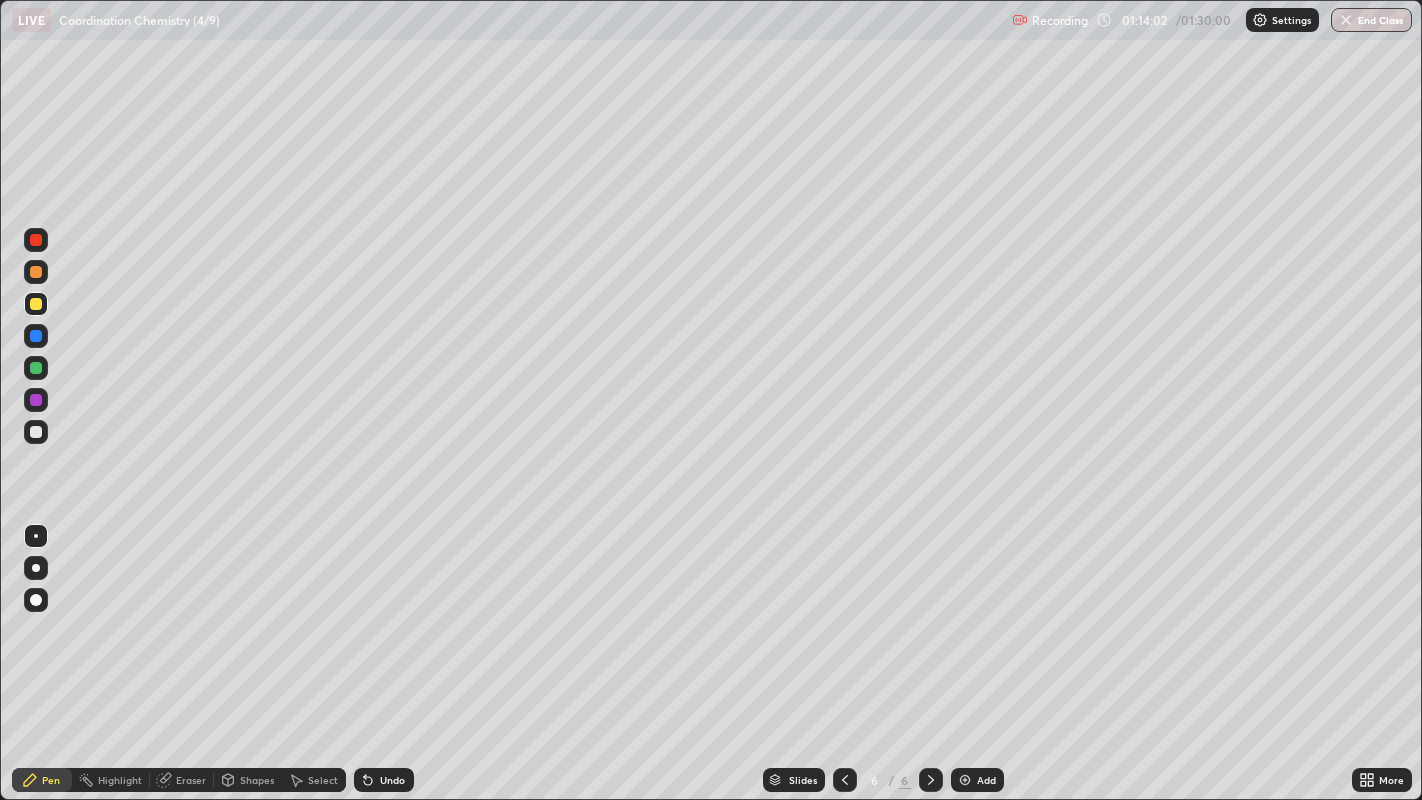click at bounding box center [36, 432] 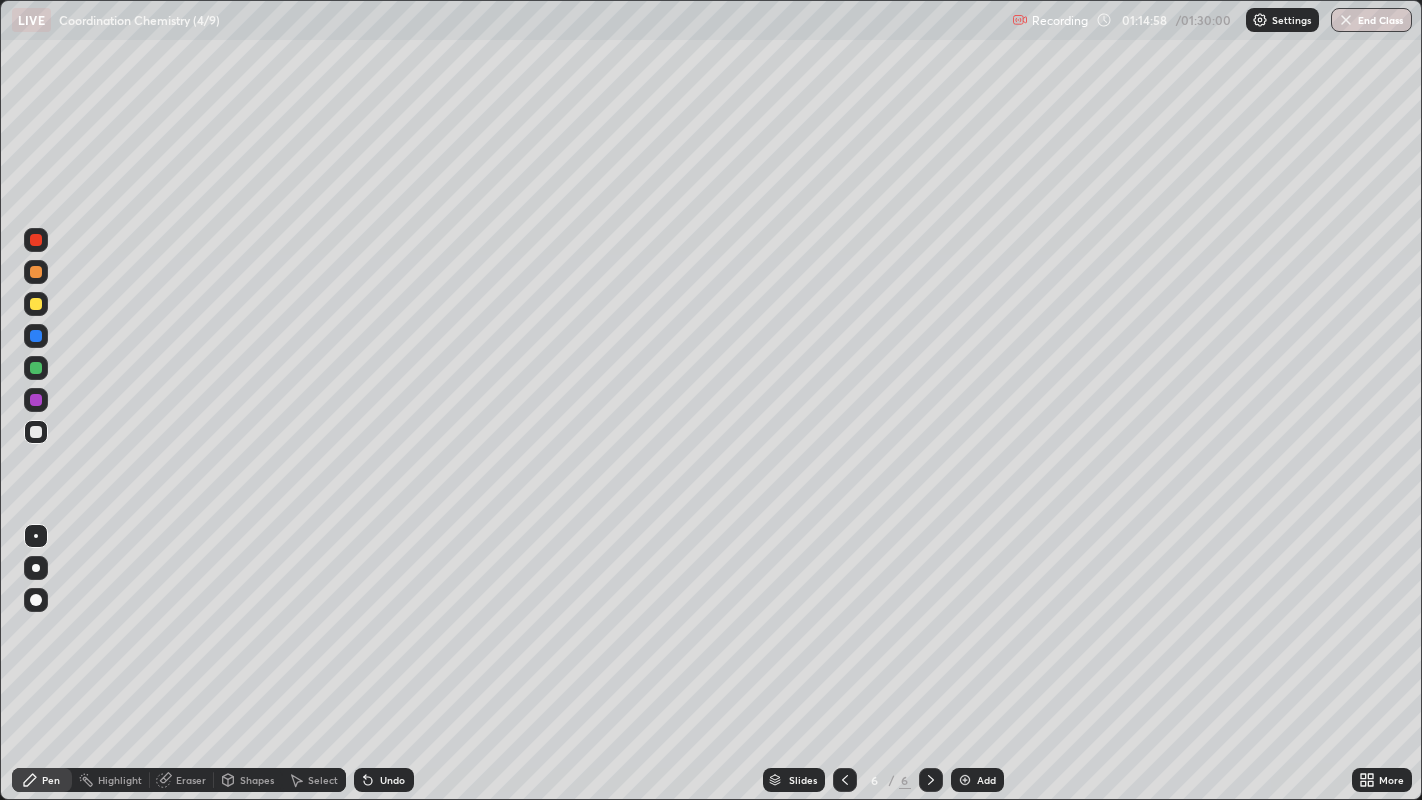 click on "Shapes" at bounding box center (248, 780) 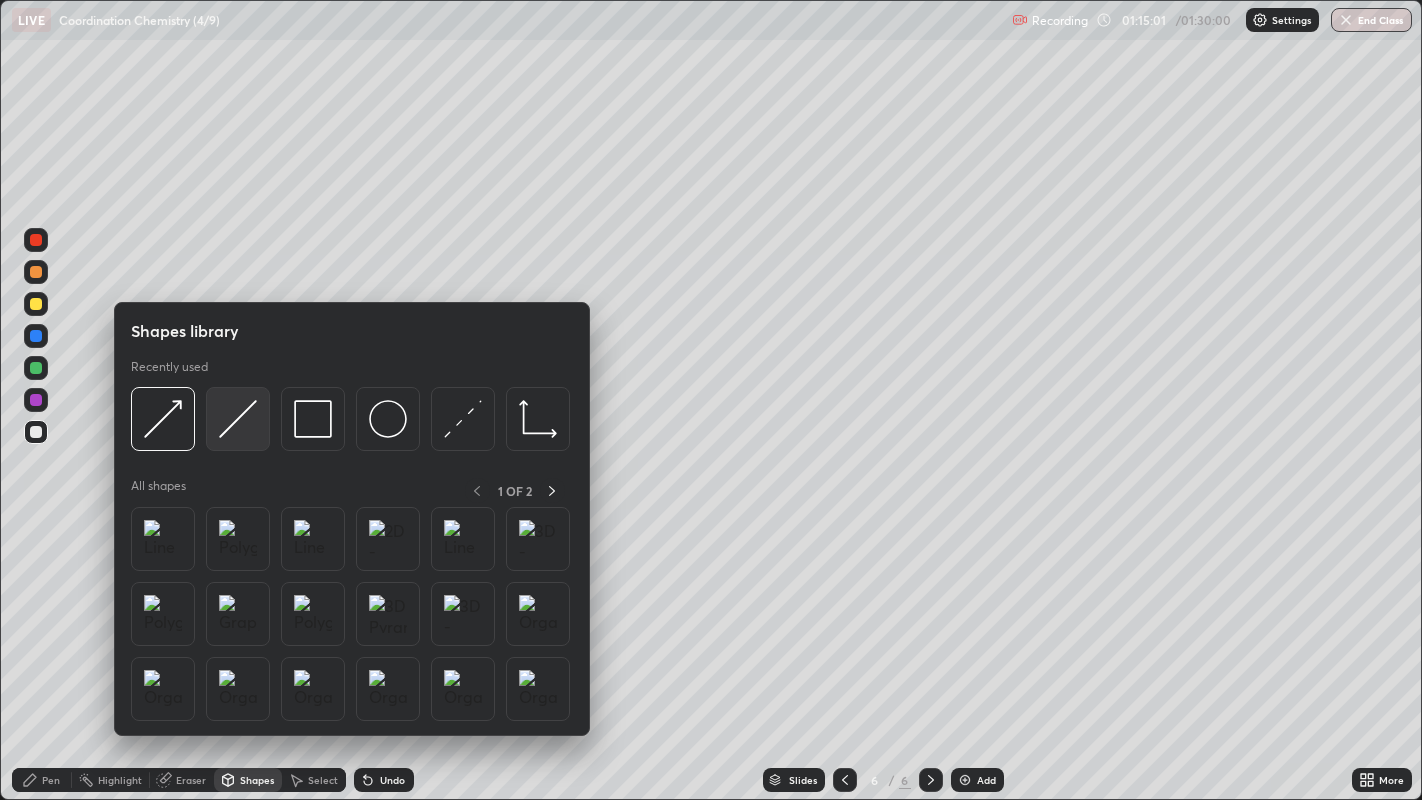 click at bounding box center (238, 419) 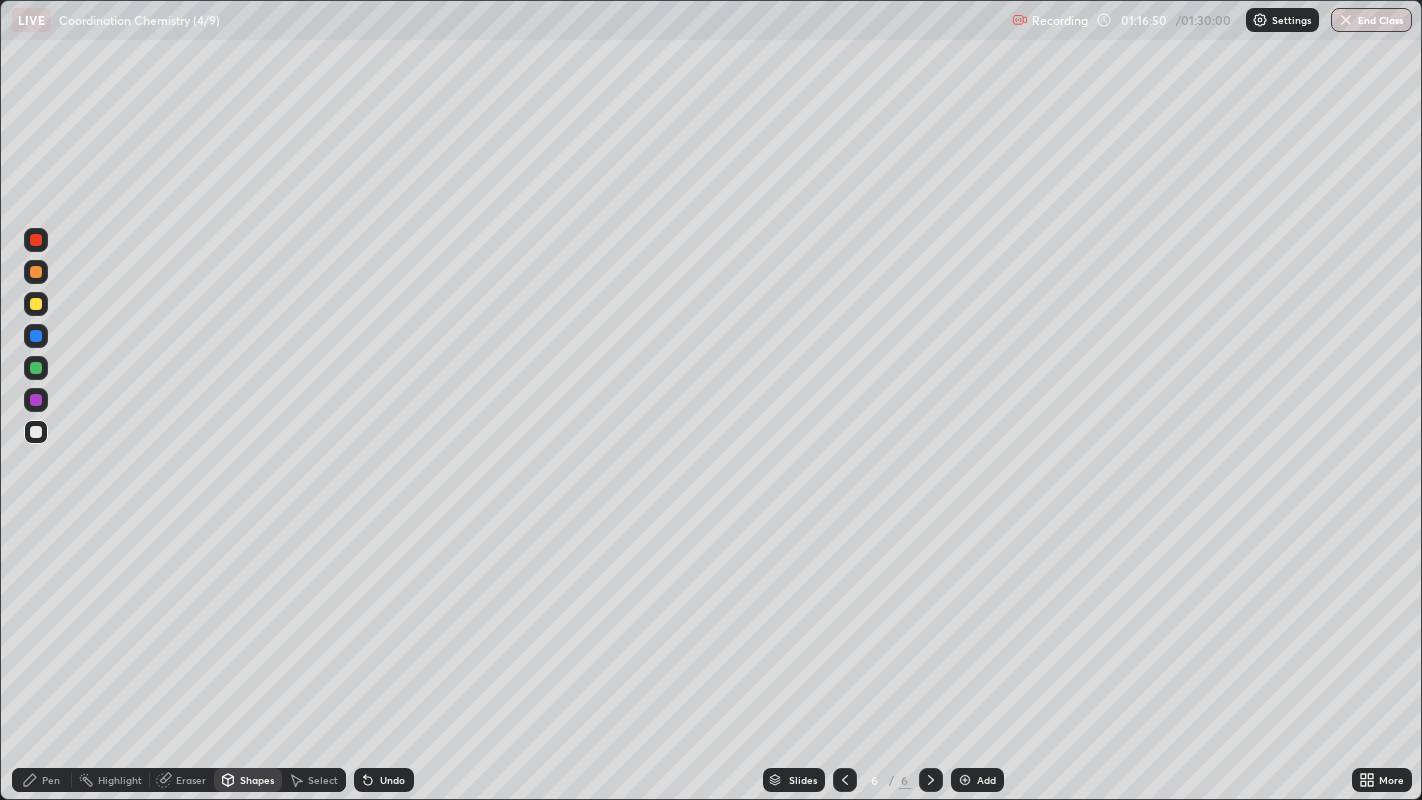 click at bounding box center [36, 272] 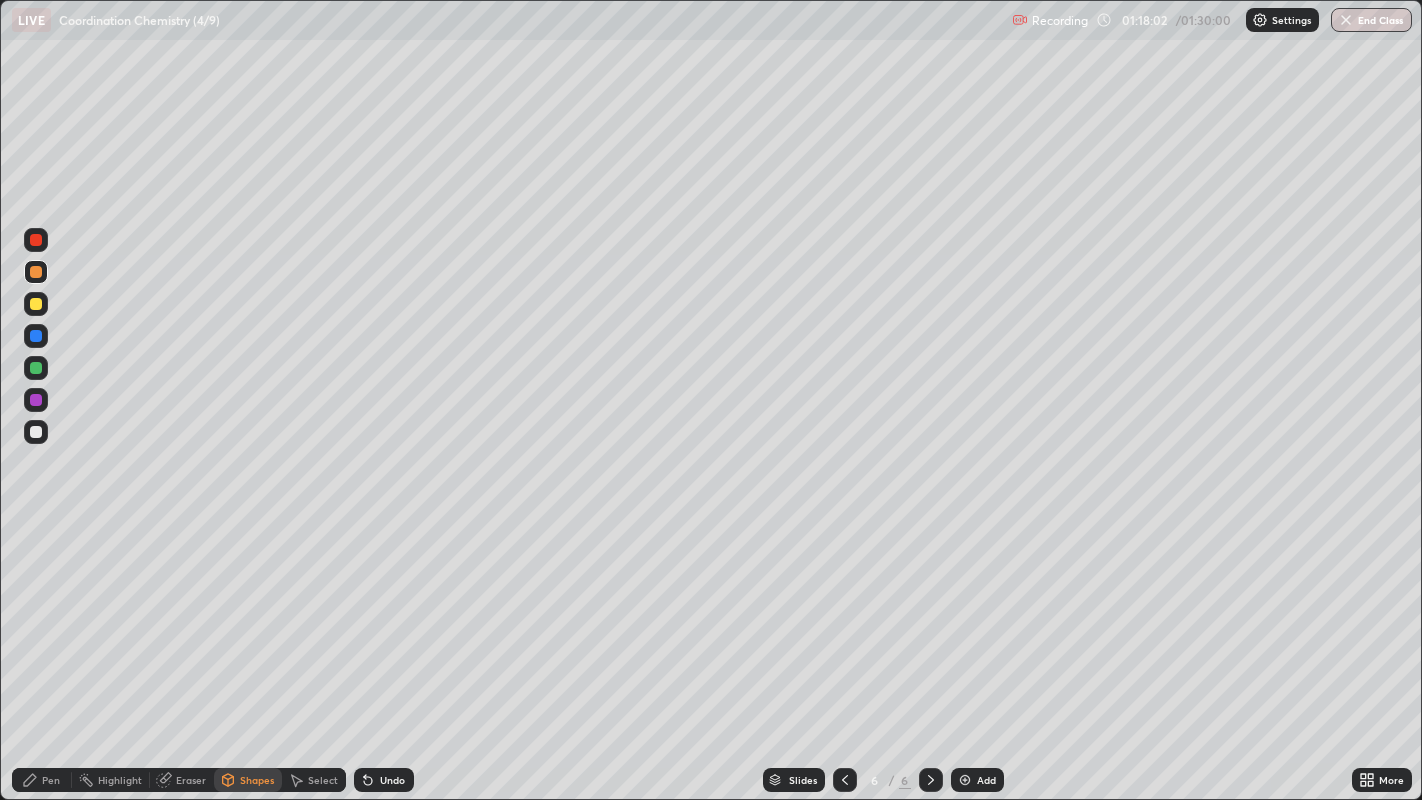 click on "Pen" at bounding box center [51, 780] 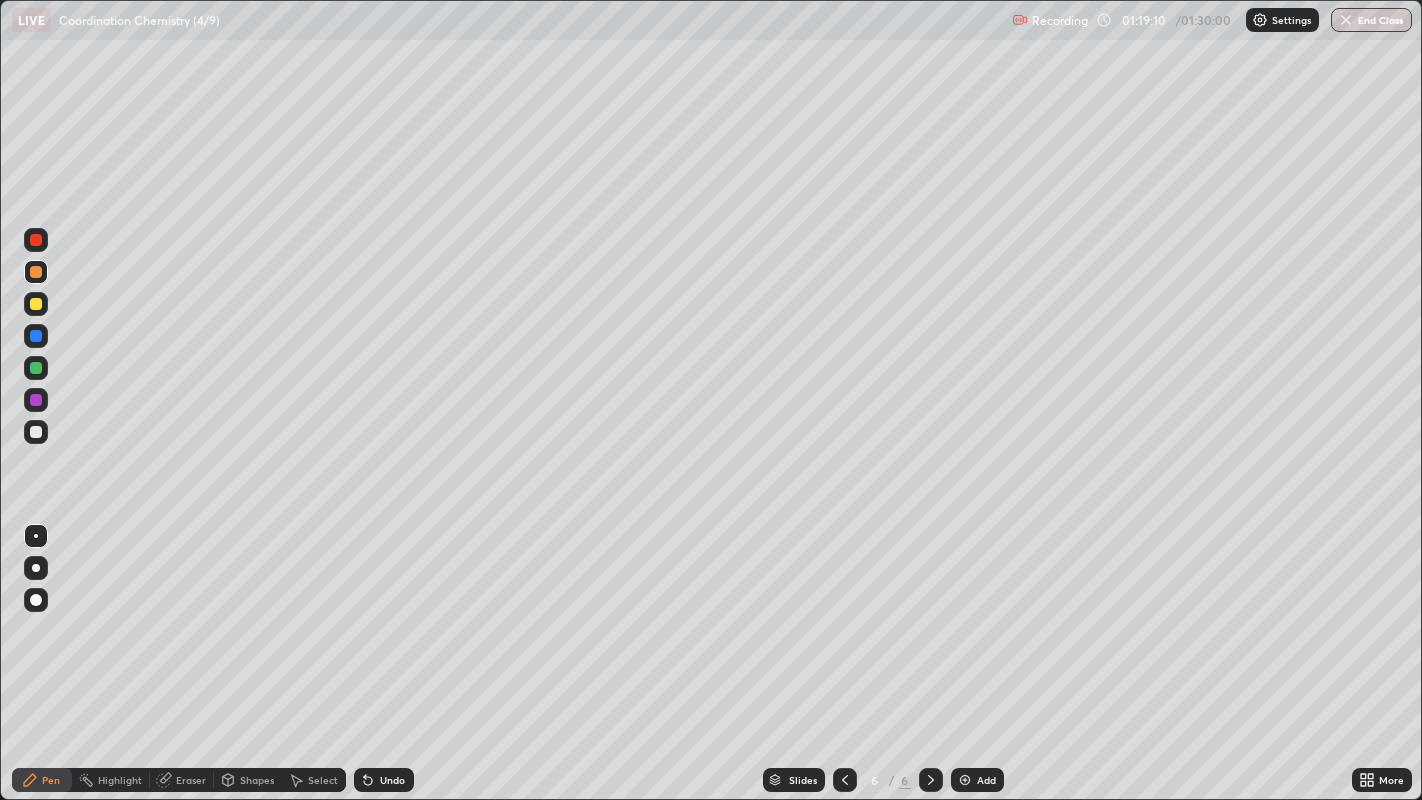 click at bounding box center (36, 432) 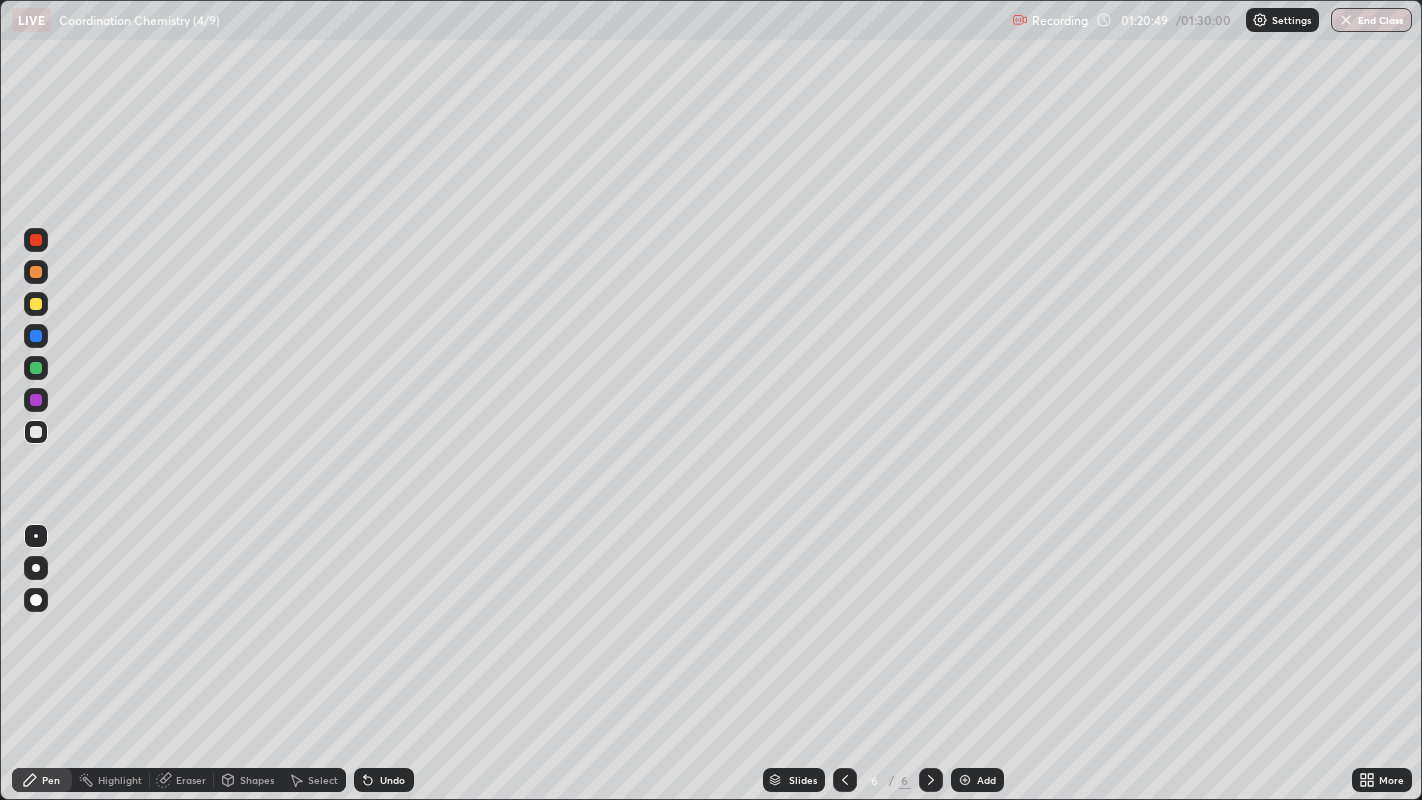 click at bounding box center (36, 272) 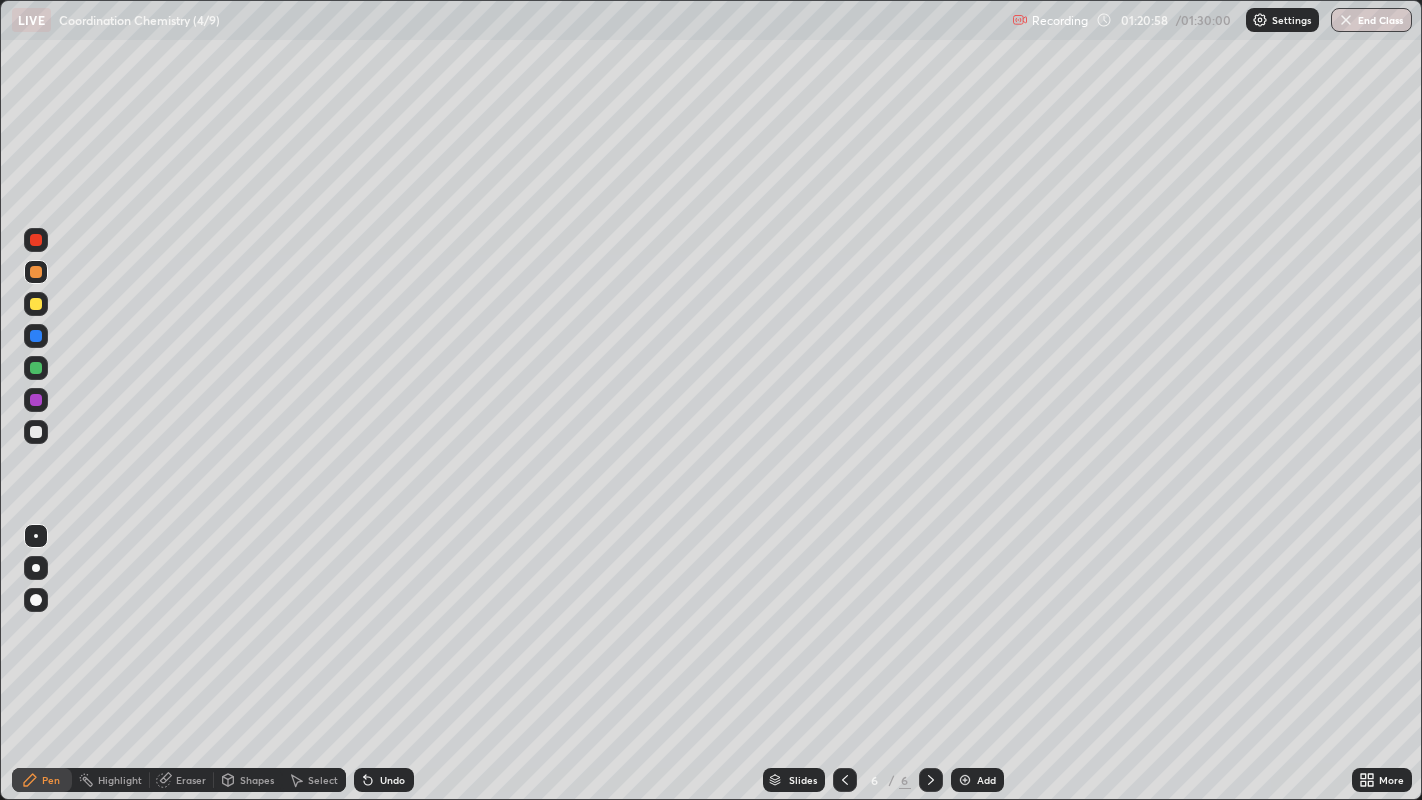 click on "Undo" at bounding box center [392, 780] 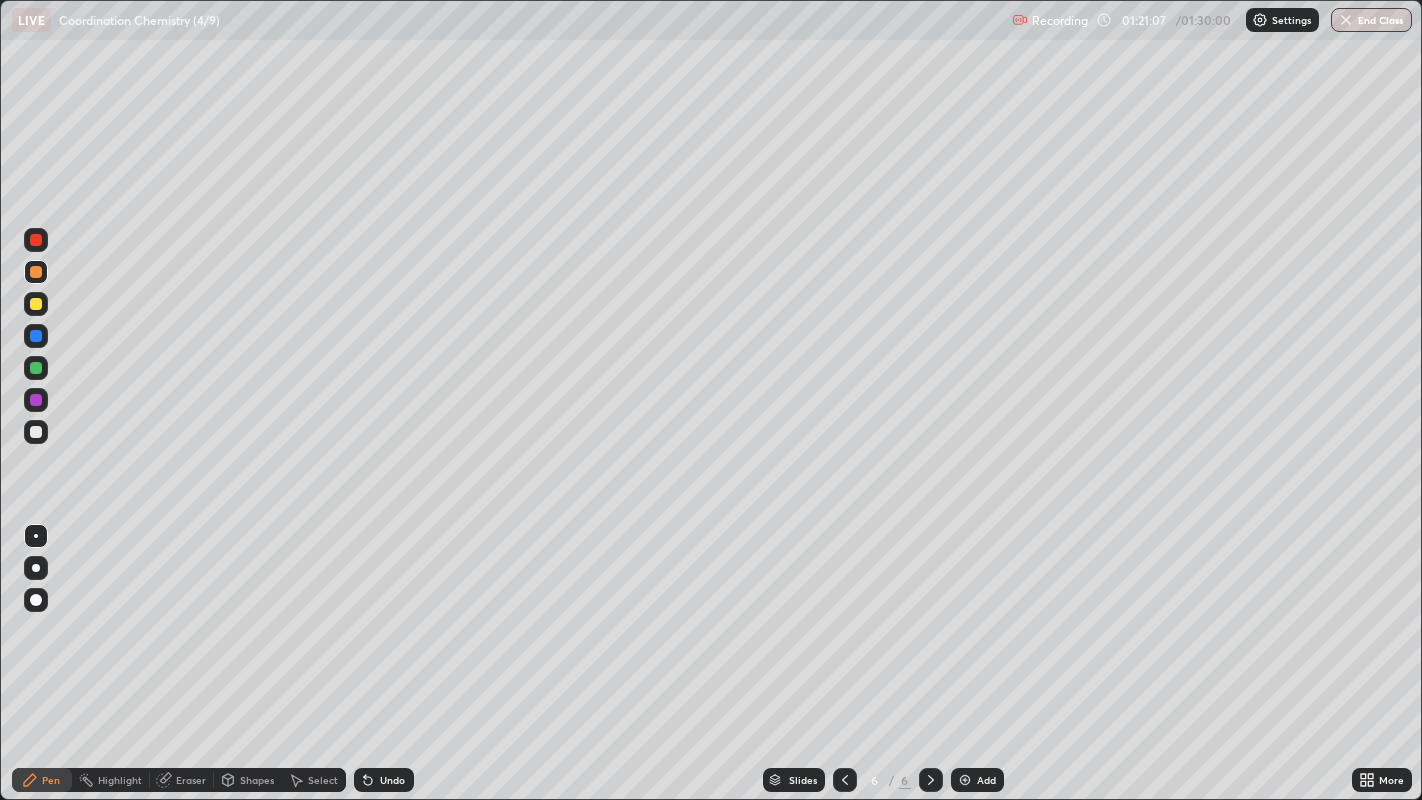 click at bounding box center (36, 432) 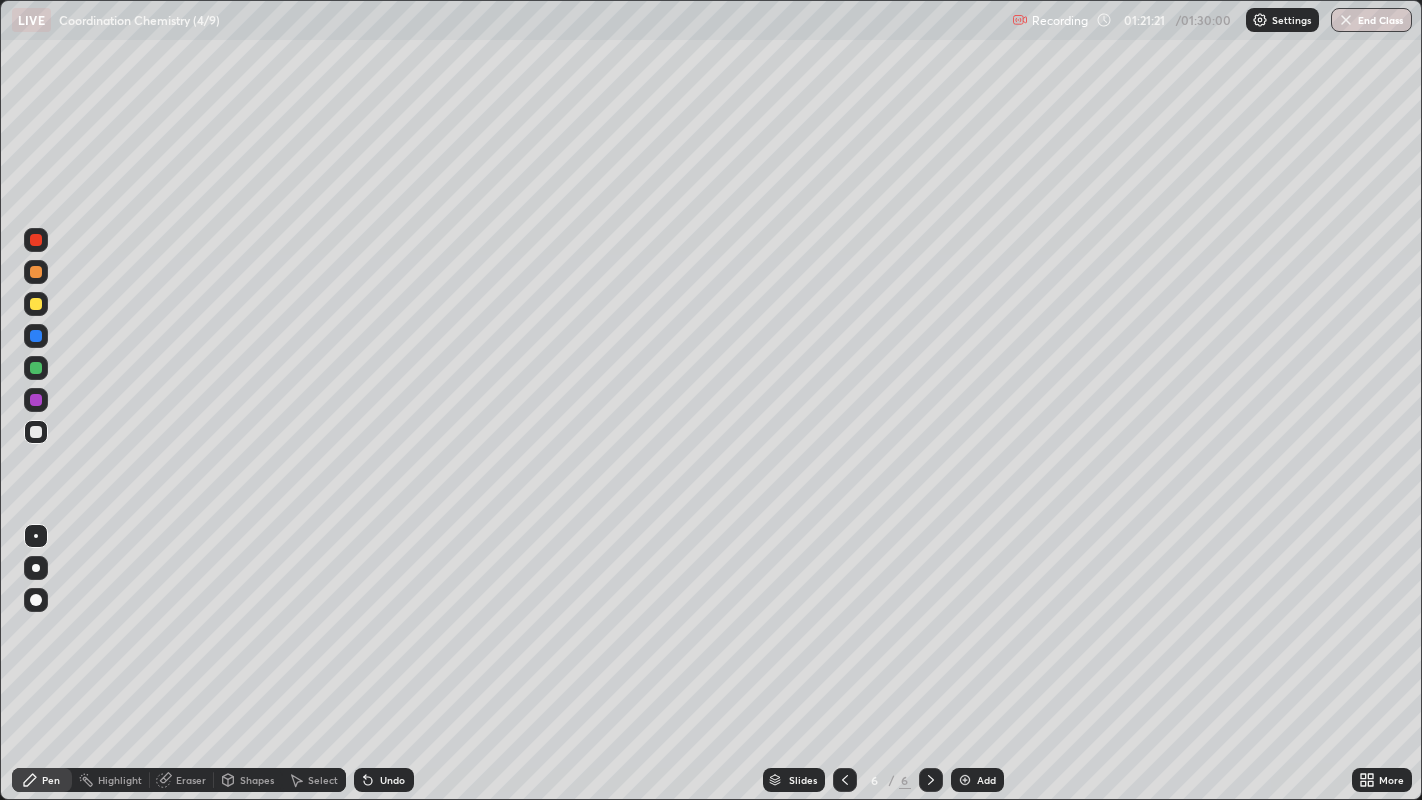 click on "Undo" at bounding box center [392, 780] 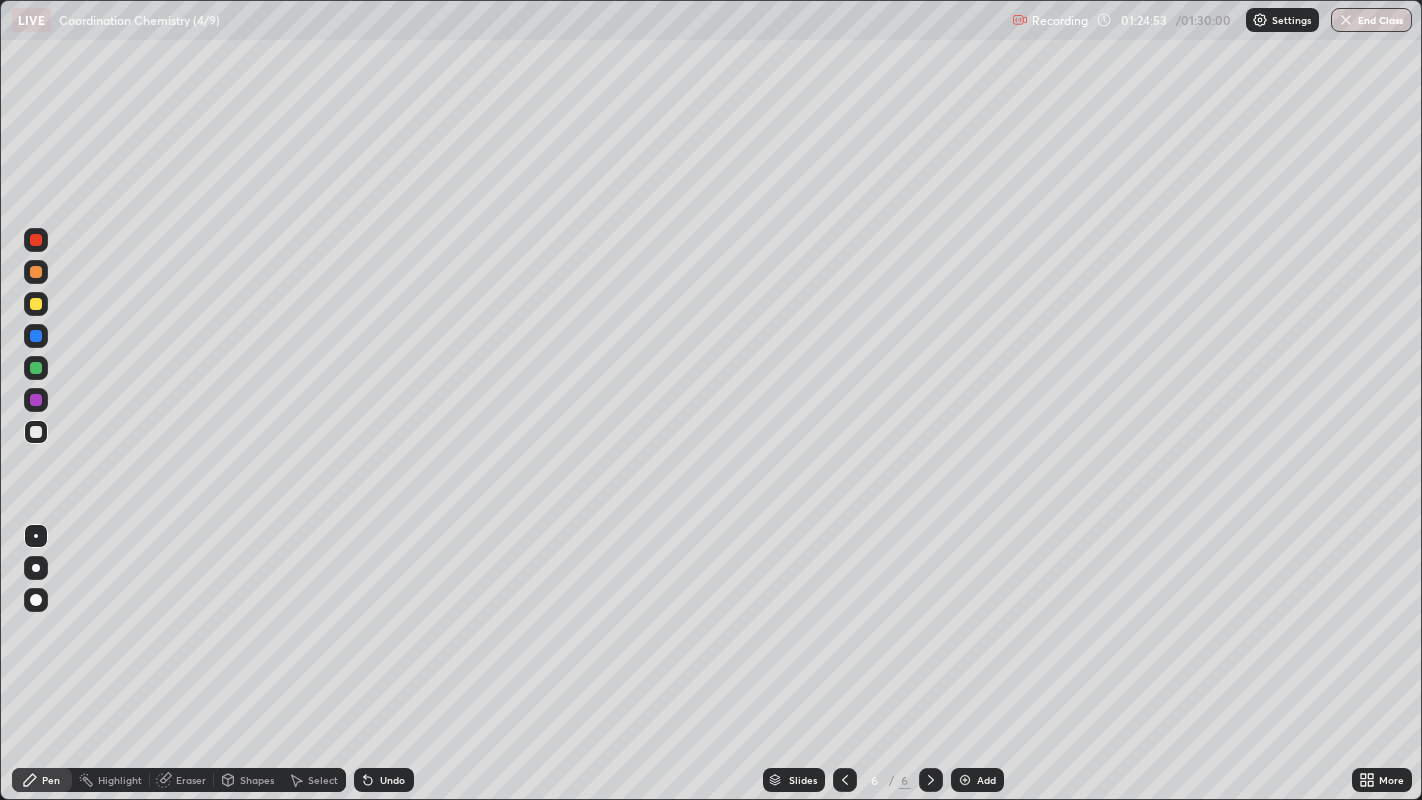 click on "End Class" at bounding box center [1371, 20] 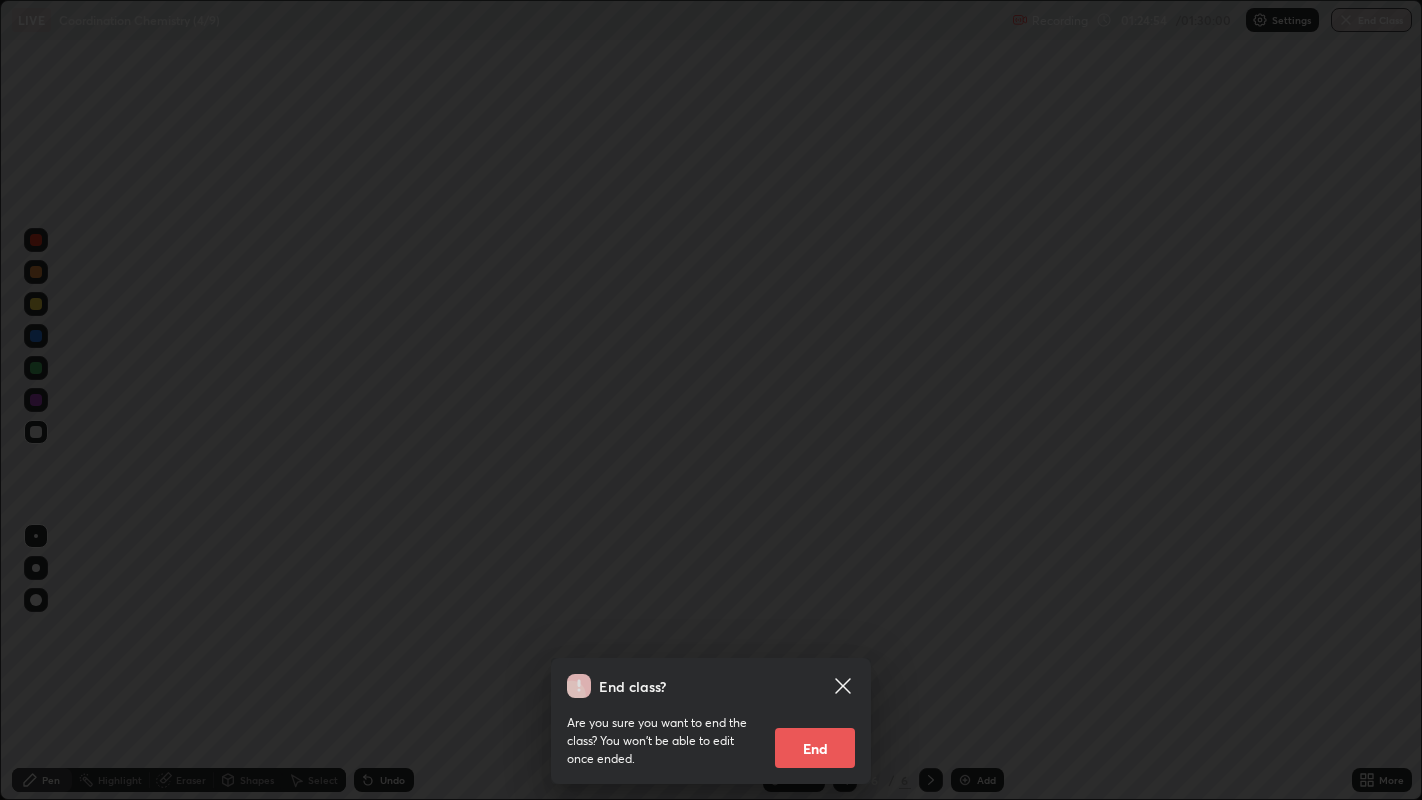 click on "End" at bounding box center (815, 748) 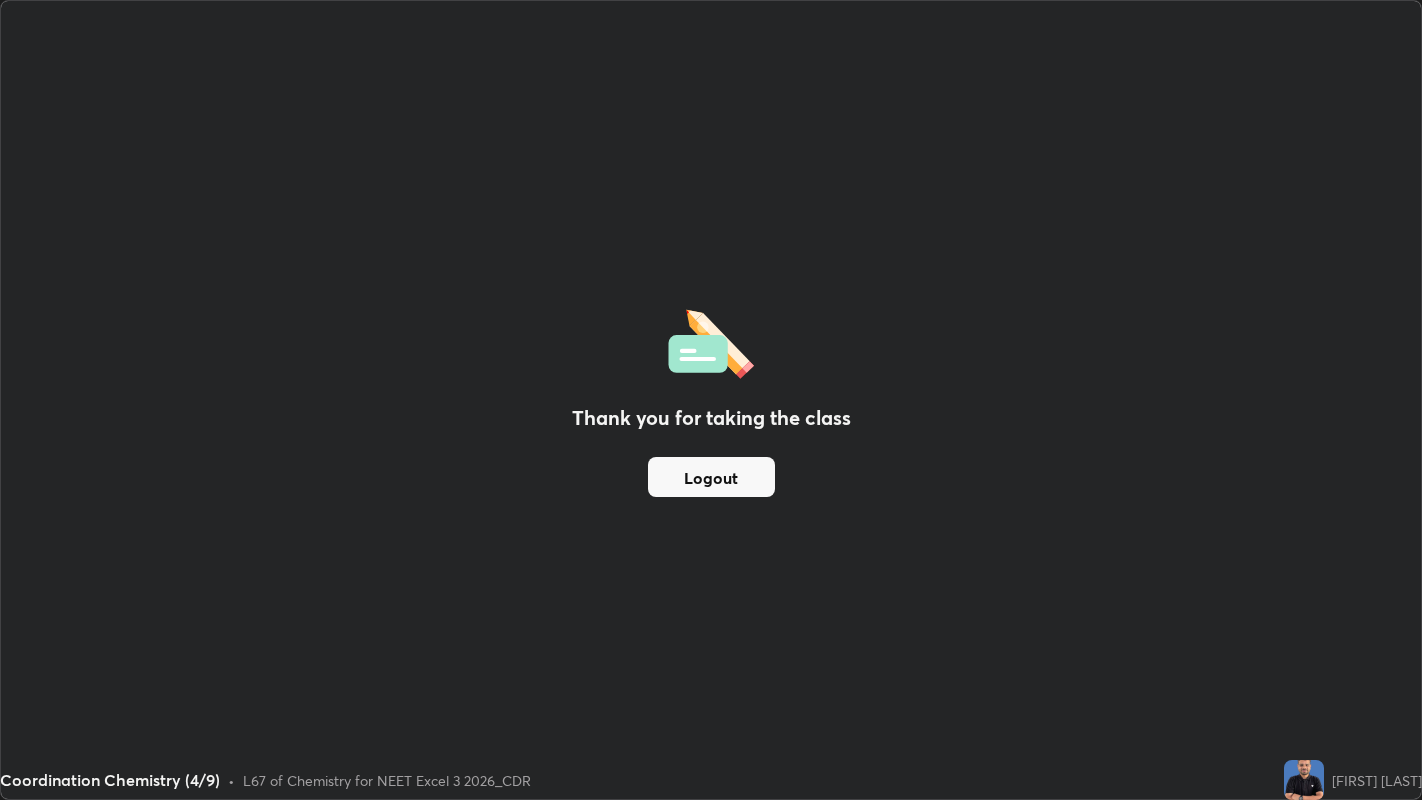 click on "Logout" at bounding box center (711, 477) 